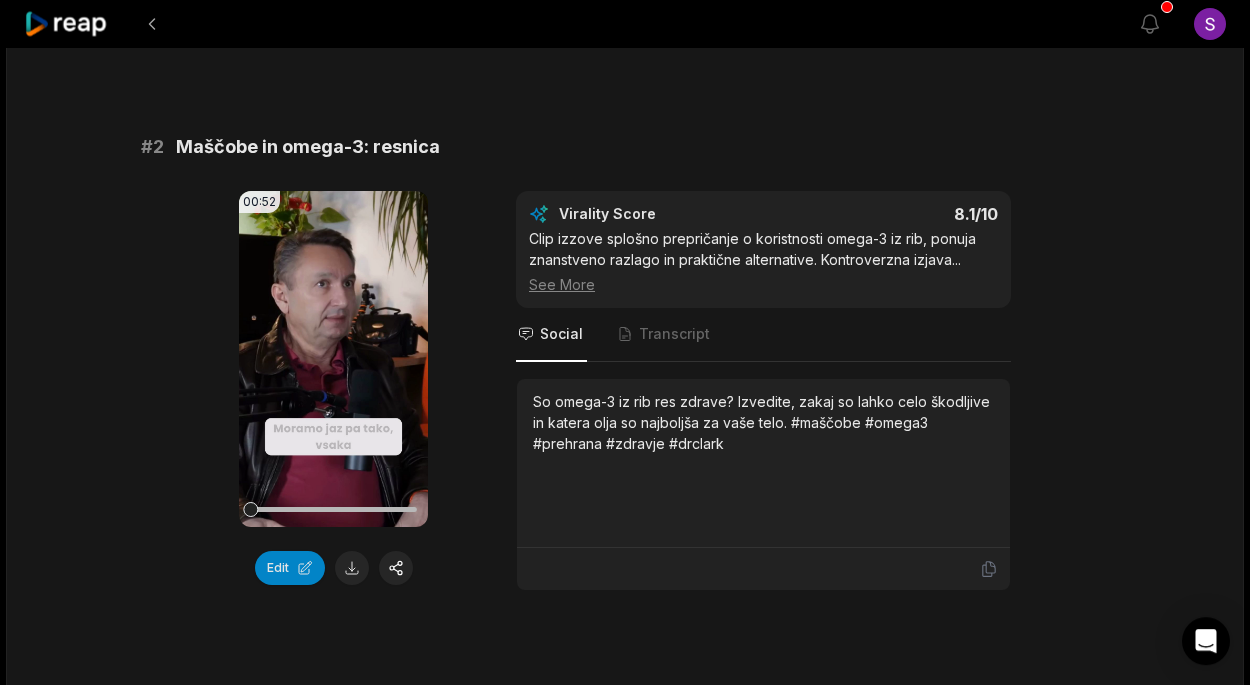 scroll, scrollTop: 756, scrollLeft: 0, axis: vertical 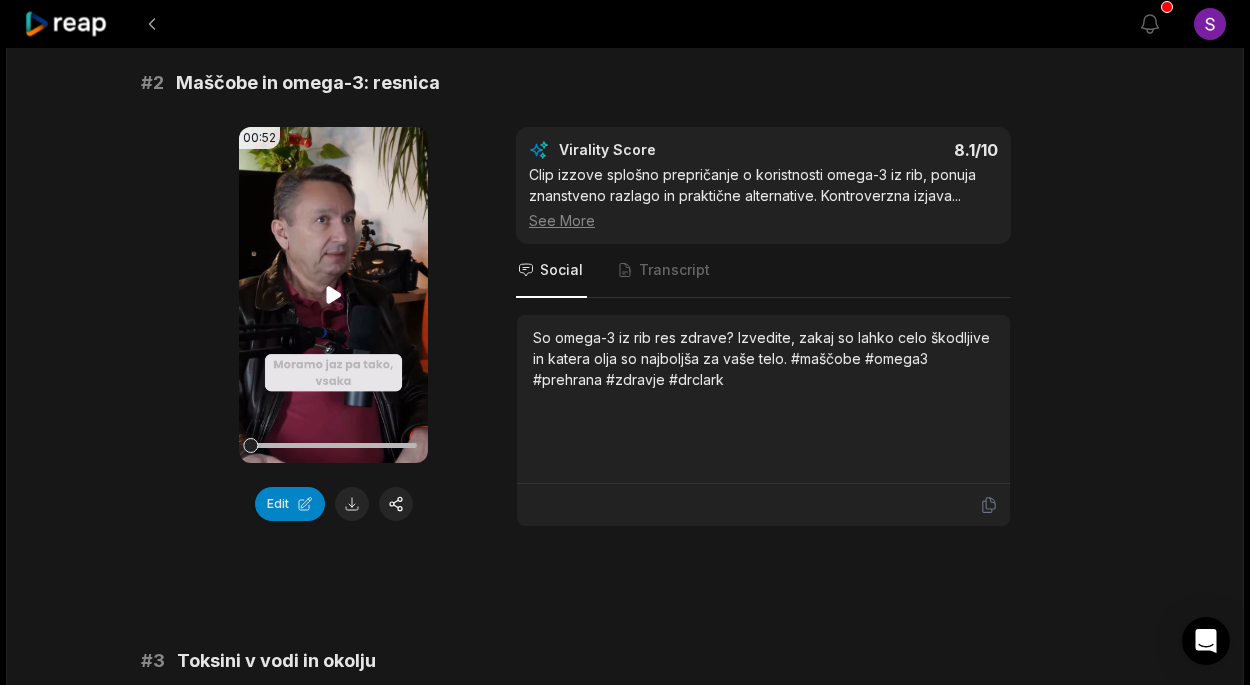 click 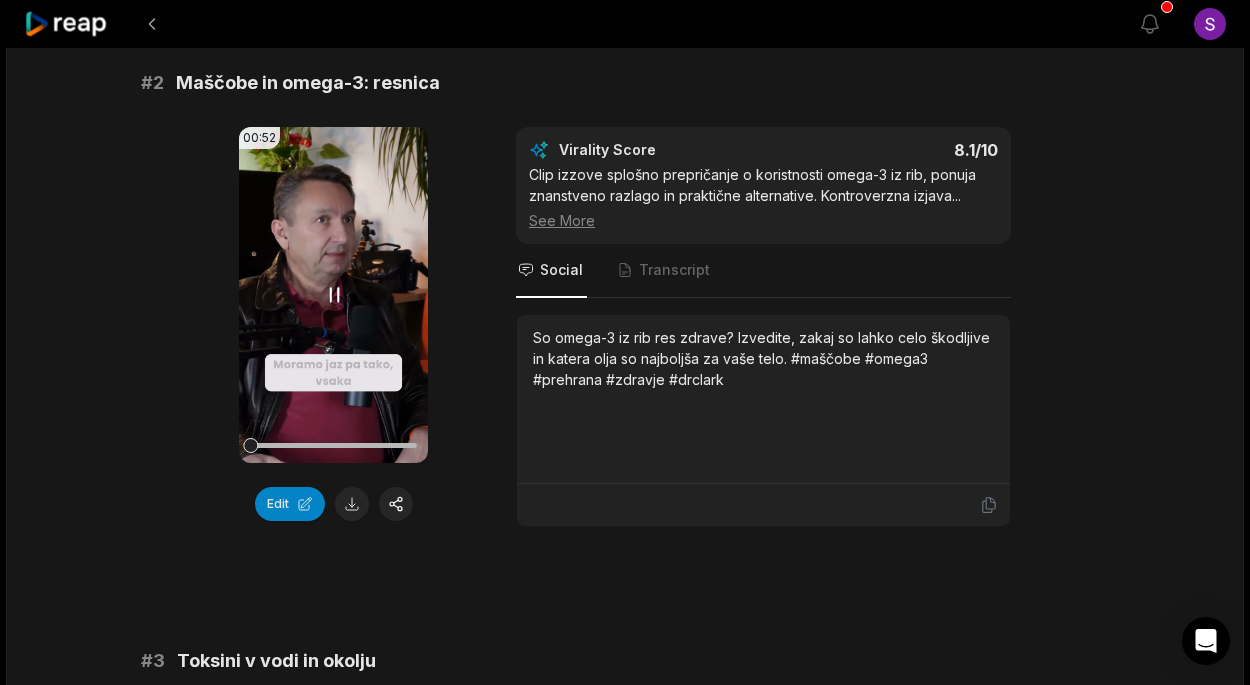 drag, startPoint x: 295, startPoint y: 450, endPoint x: 245, endPoint y: 452, distance: 50.039986 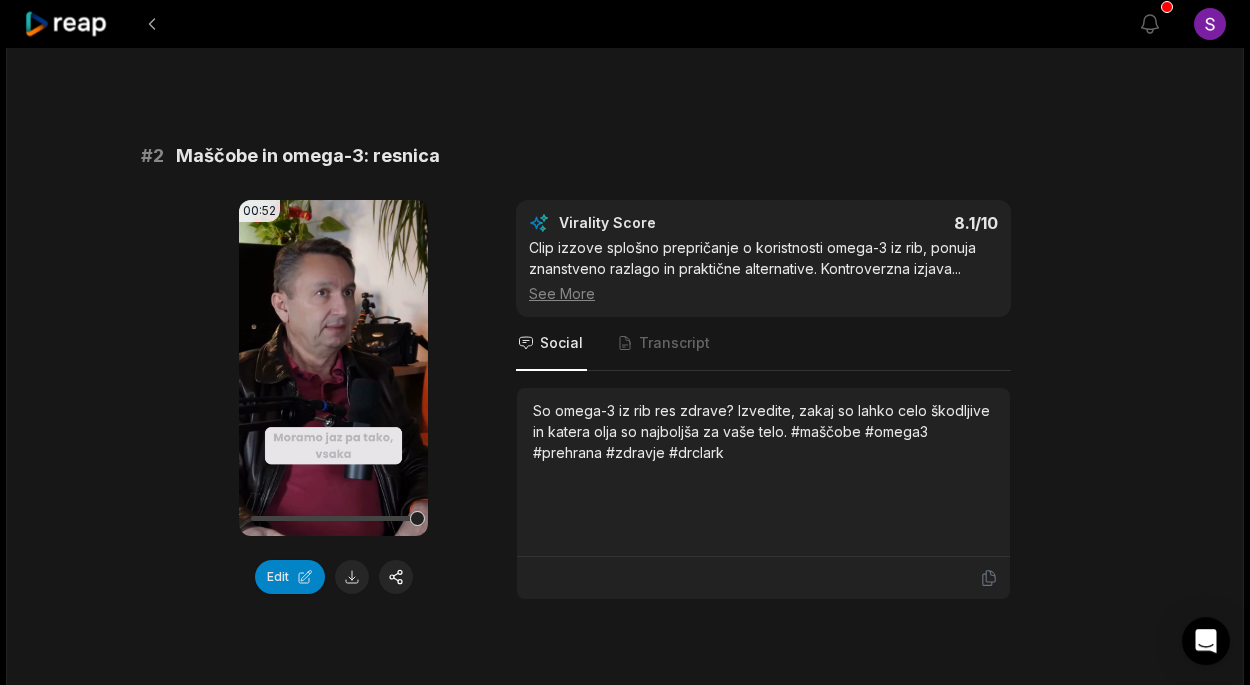 scroll, scrollTop: 648, scrollLeft: 0, axis: vertical 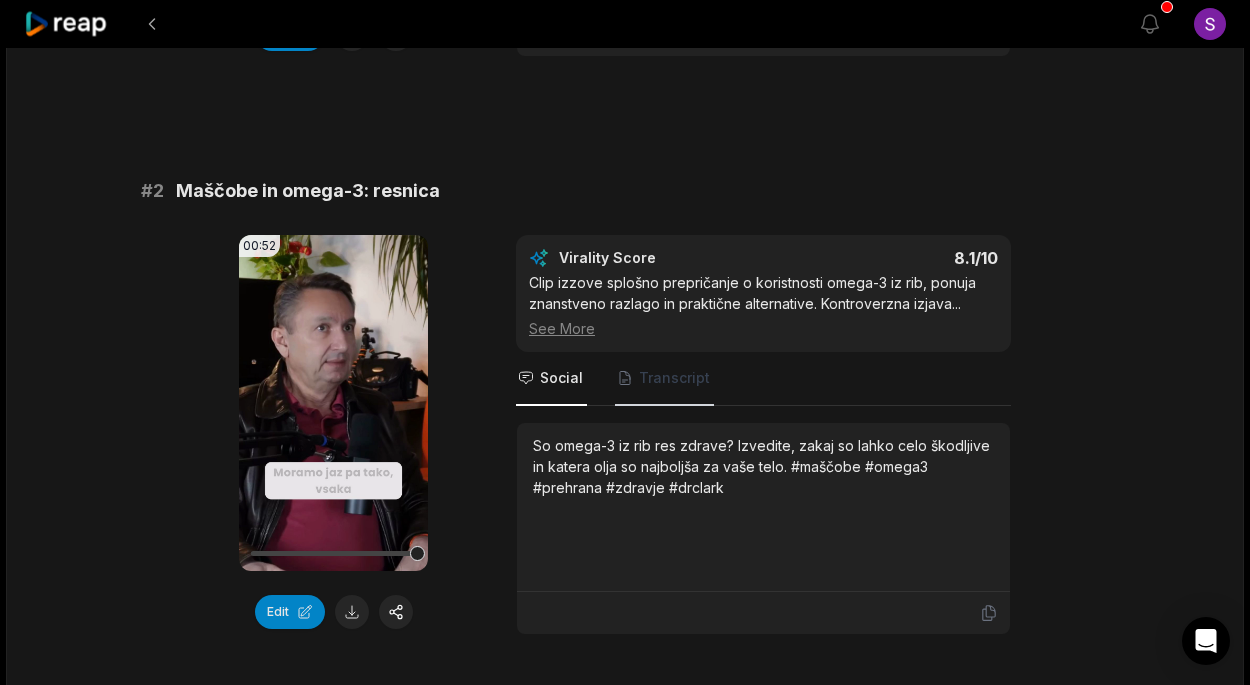 click on "Transcript" at bounding box center [674, 378] 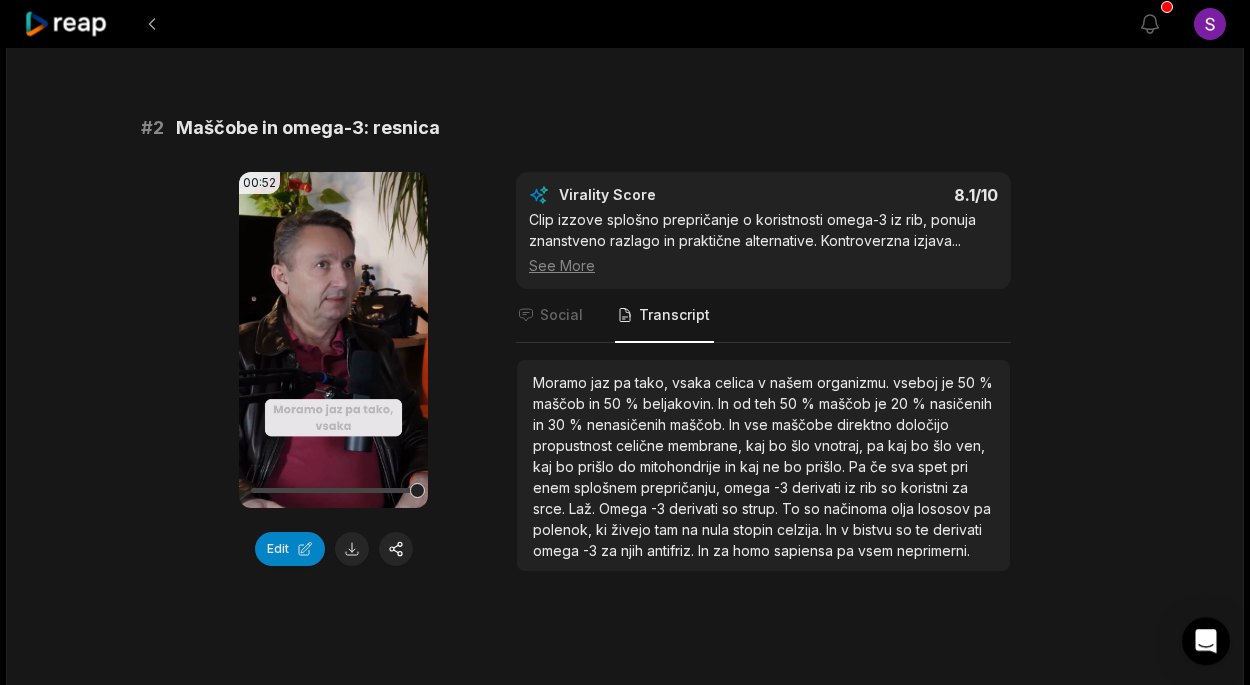 scroll, scrollTop: 756, scrollLeft: 0, axis: vertical 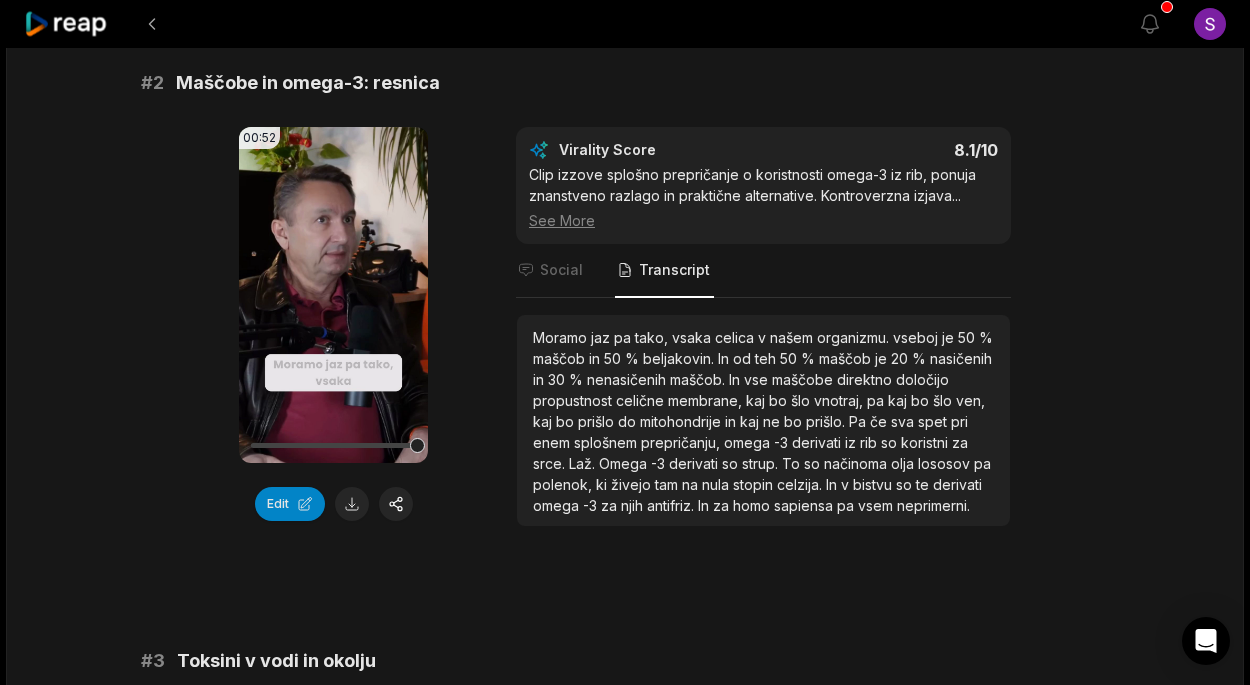 click on "vseboj" at bounding box center (917, 337) 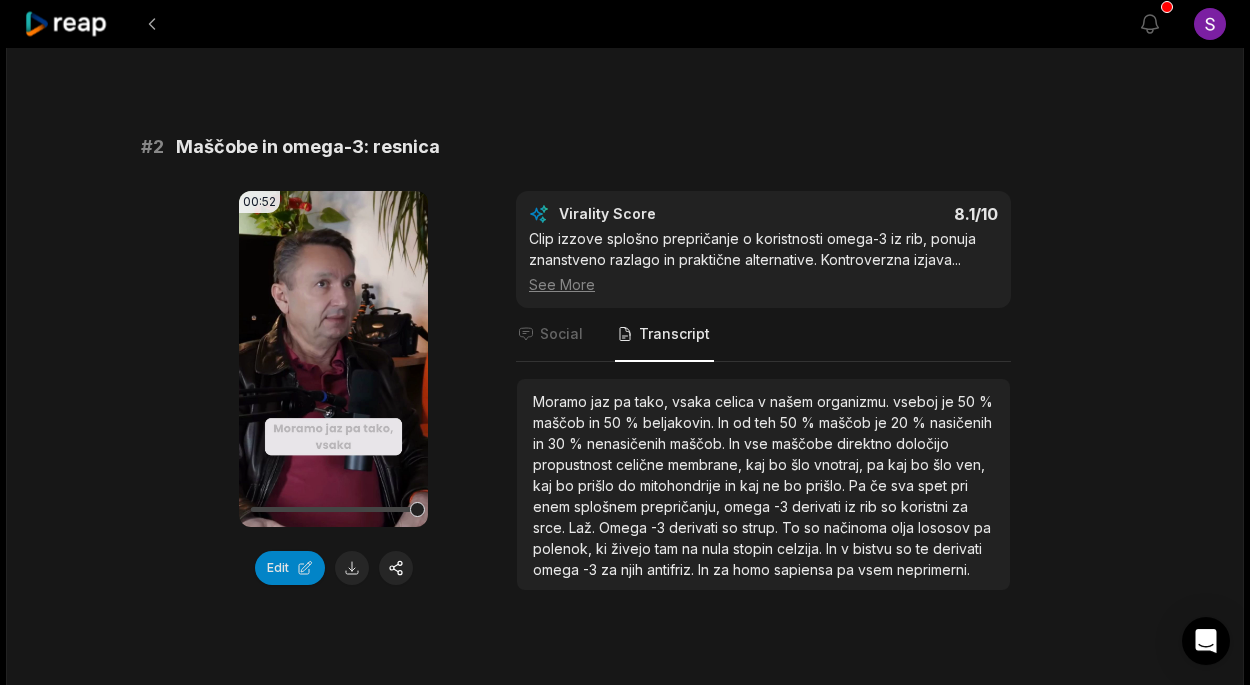 scroll, scrollTop: 648, scrollLeft: 0, axis: vertical 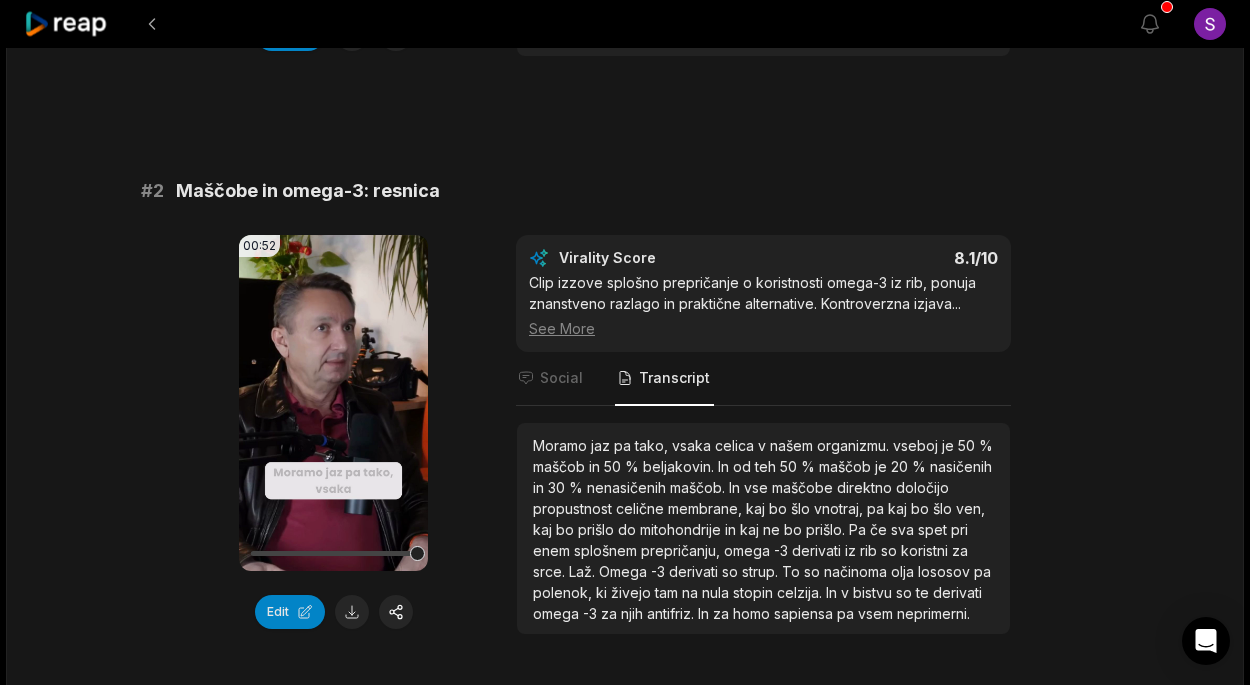 click on "kaj" at bounding box center (899, 508) 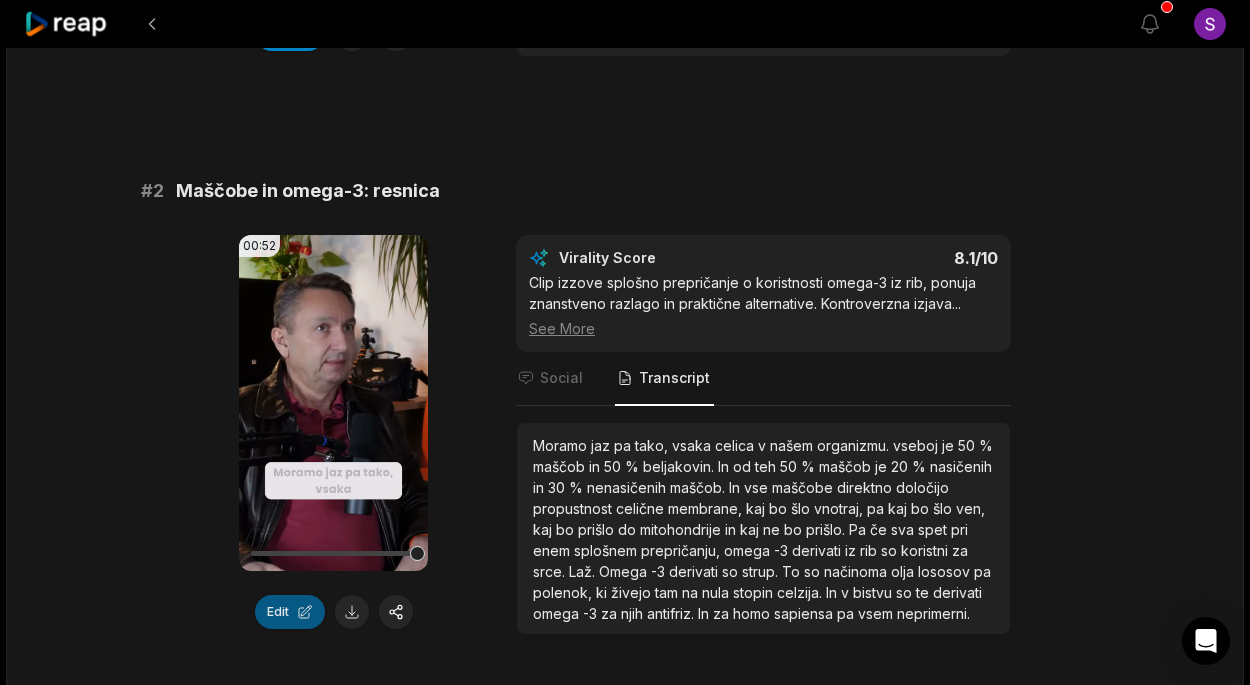 click on "Edit" at bounding box center (290, 612) 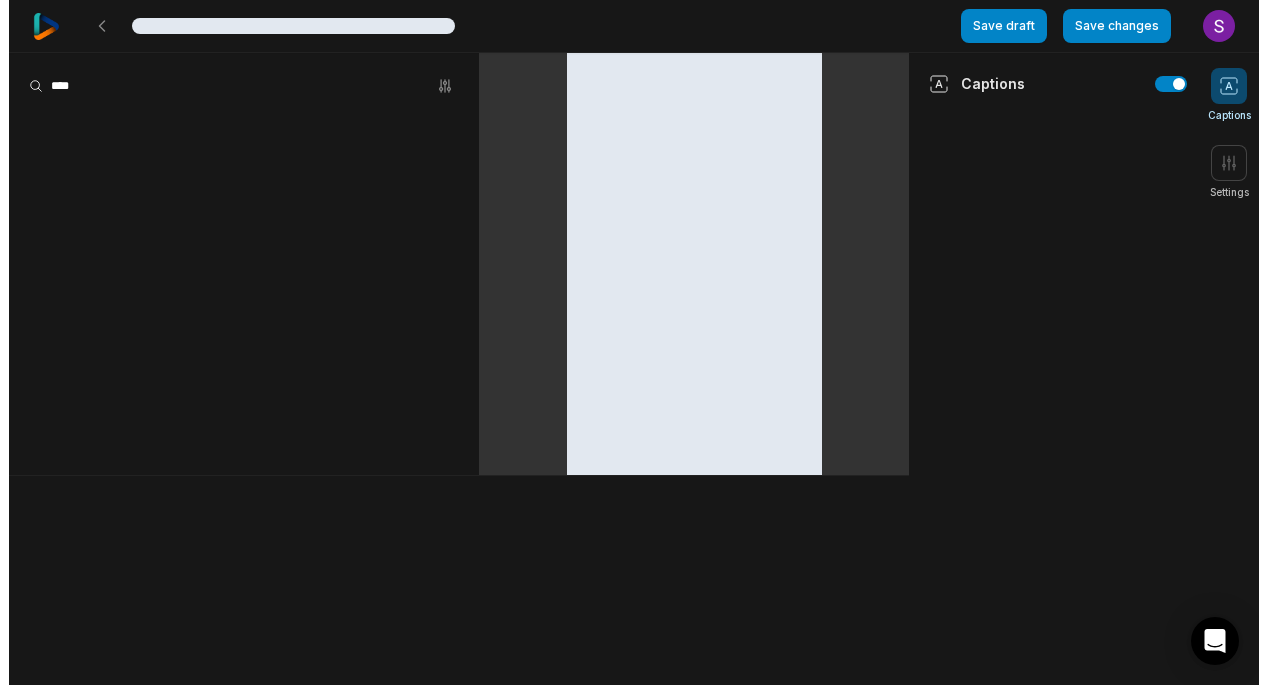 scroll, scrollTop: 0, scrollLeft: 0, axis: both 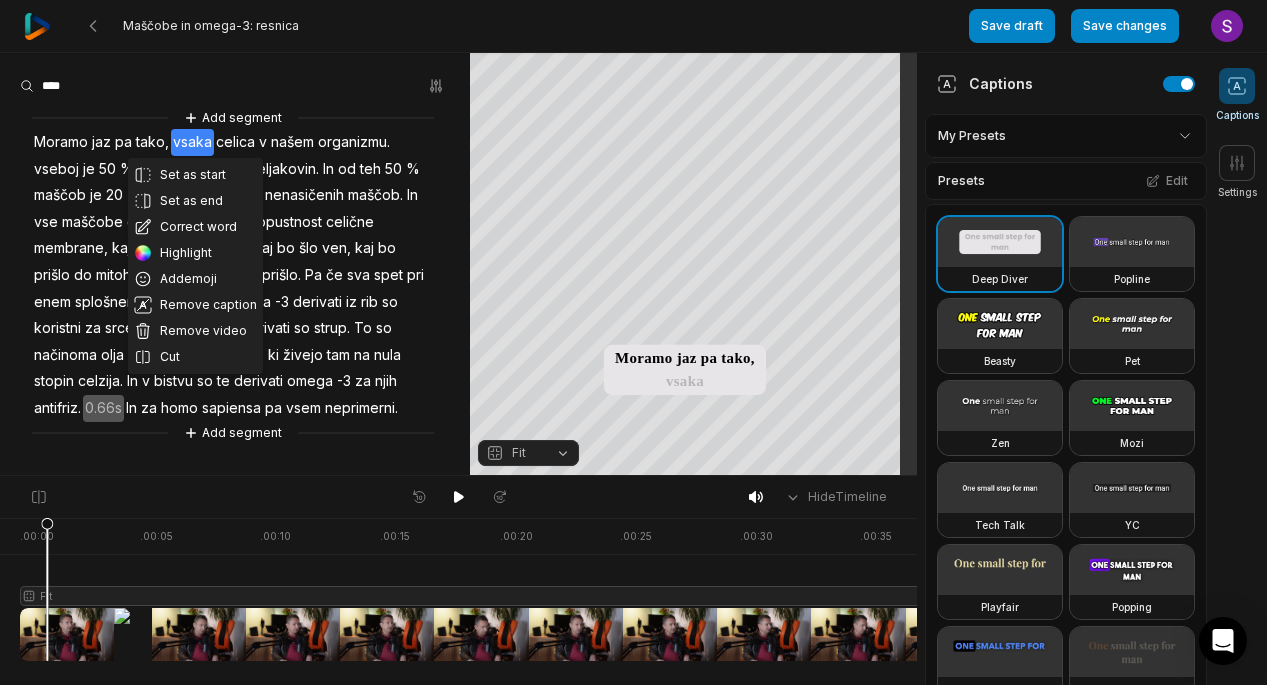 drag, startPoint x: 285, startPoint y: 140, endPoint x: 214, endPoint y: 132, distance: 71.44928 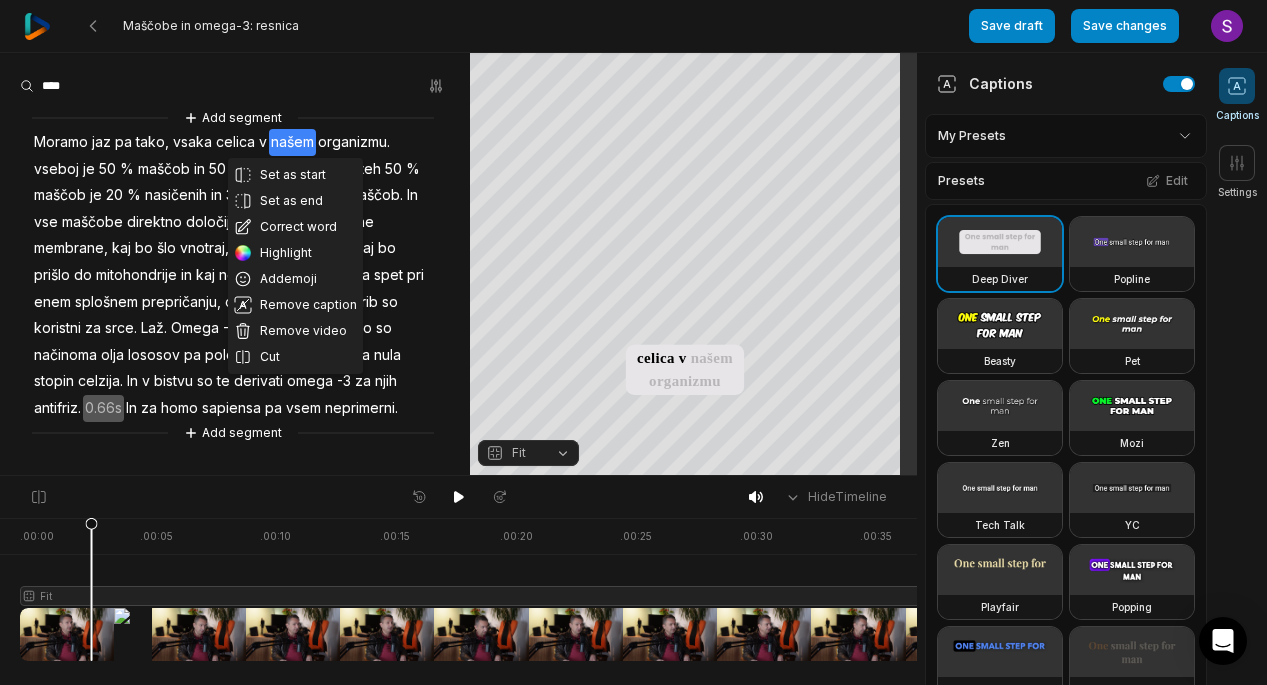 click on "vseboj" at bounding box center (56, 169) 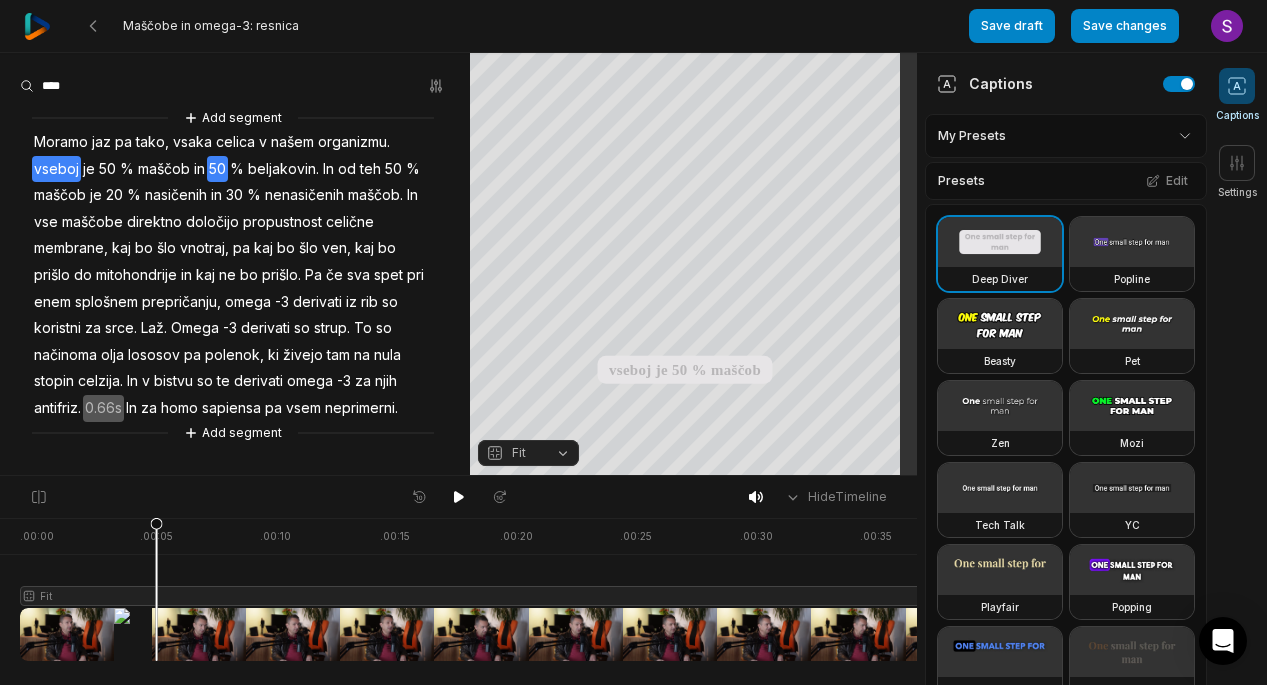 drag, startPoint x: 220, startPoint y: 163, endPoint x: 96, endPoint y: 149, distance: 124.78782 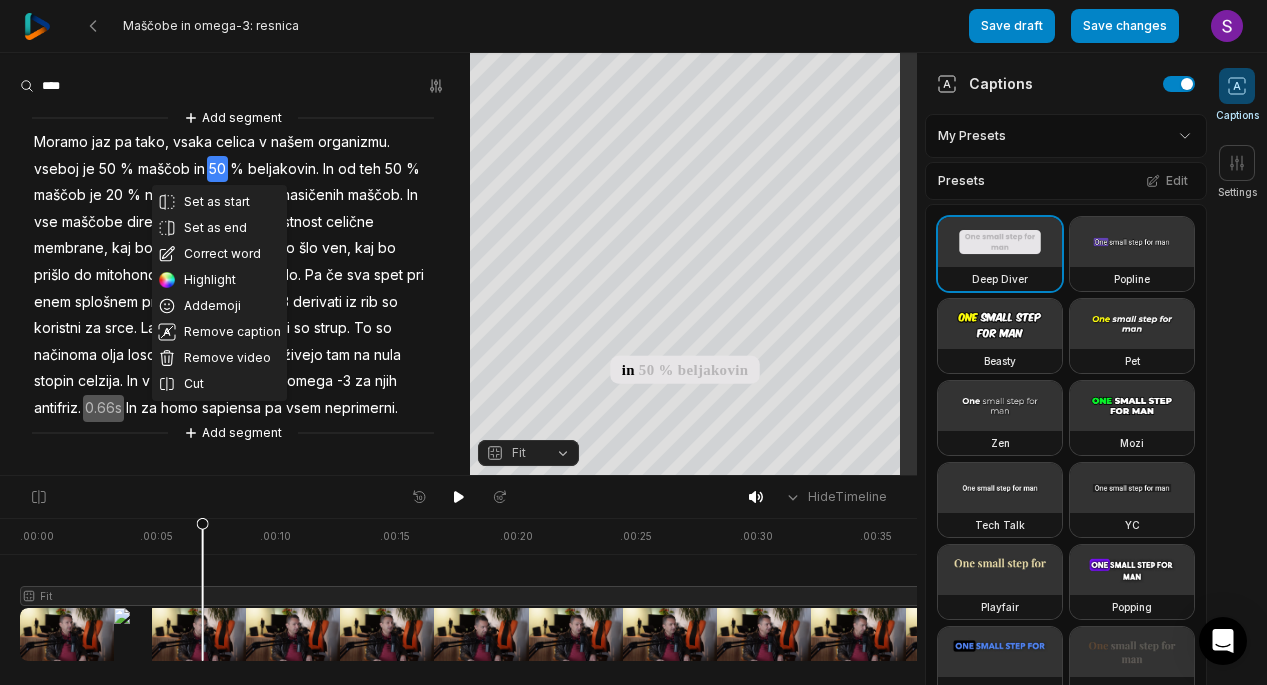 click on "vseboj" at bounding box center (56, 169) 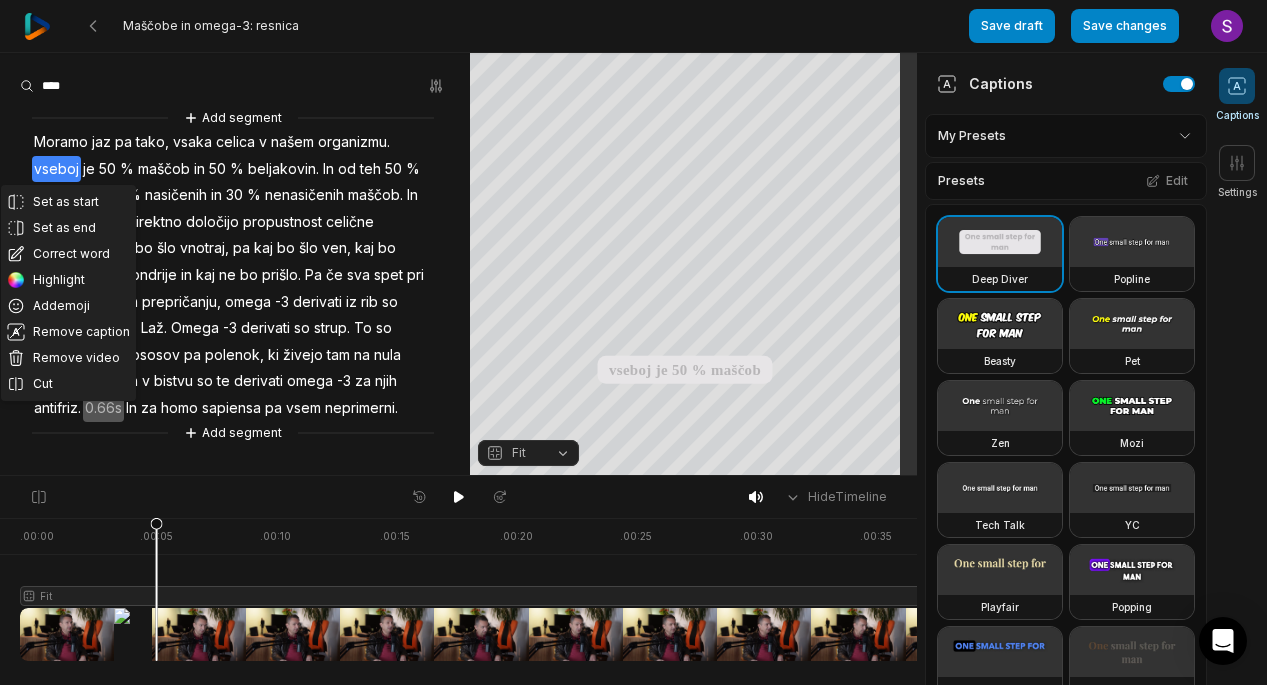 drag, startPoint x: 87, startPoint y: 162, endPoint x: 103, endPoint y: 174, distance: 20 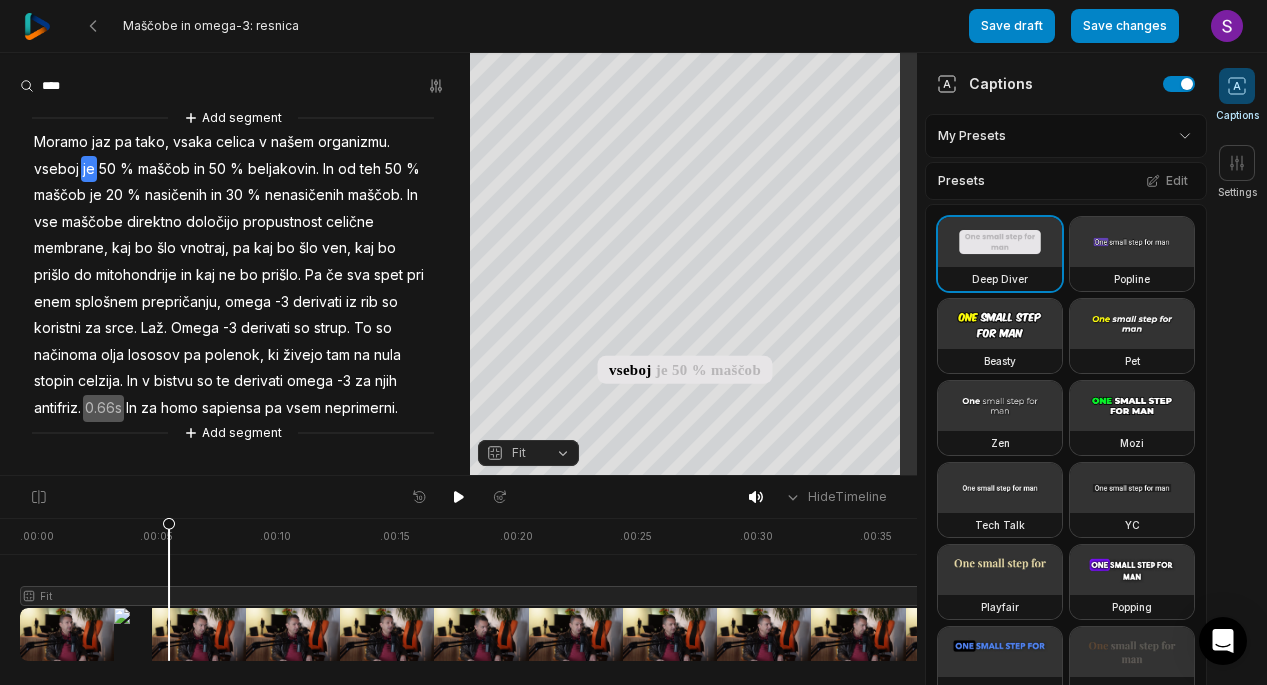 click on "v" at bounding box center (263, 142) 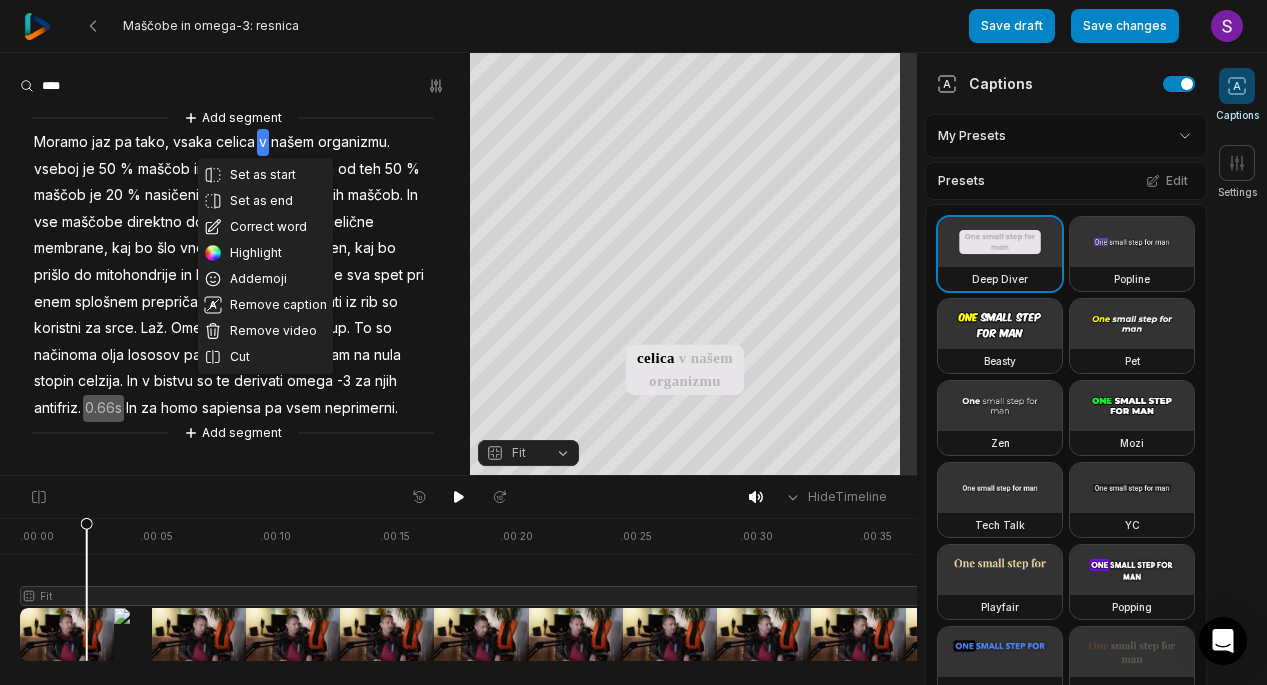 click on "bo" at bounding box center [144, 248] 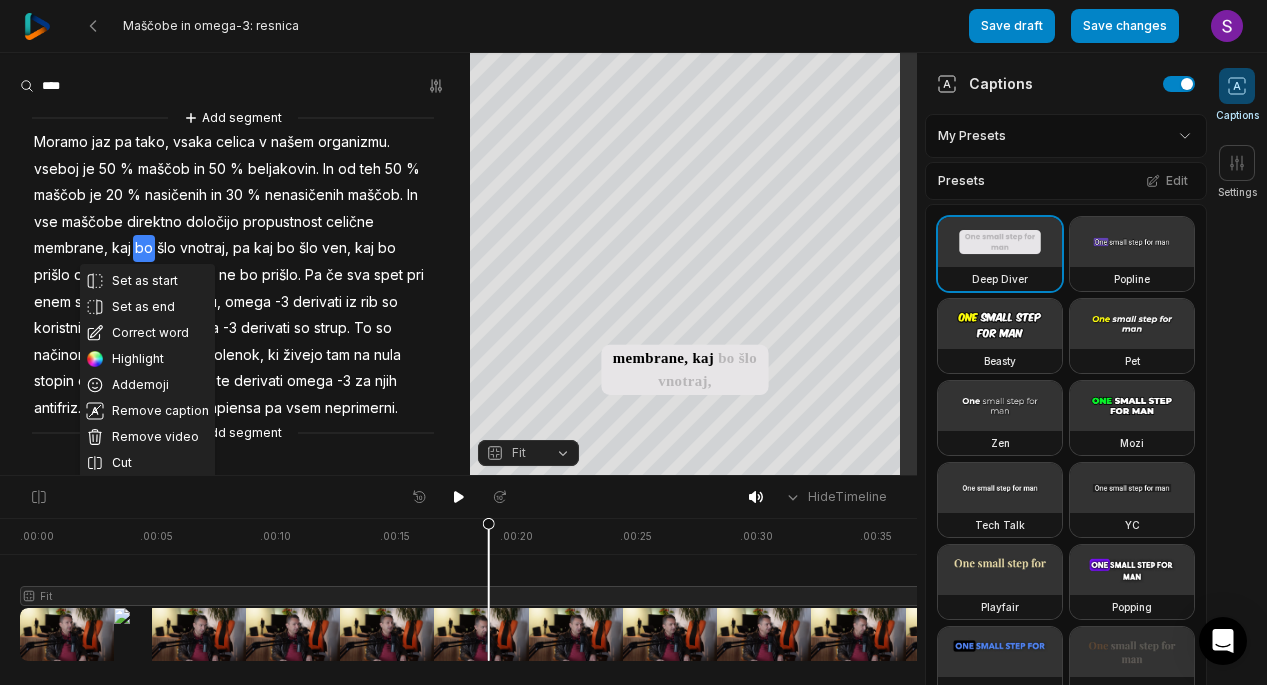 click on "je" at bounding box center [89, 169] 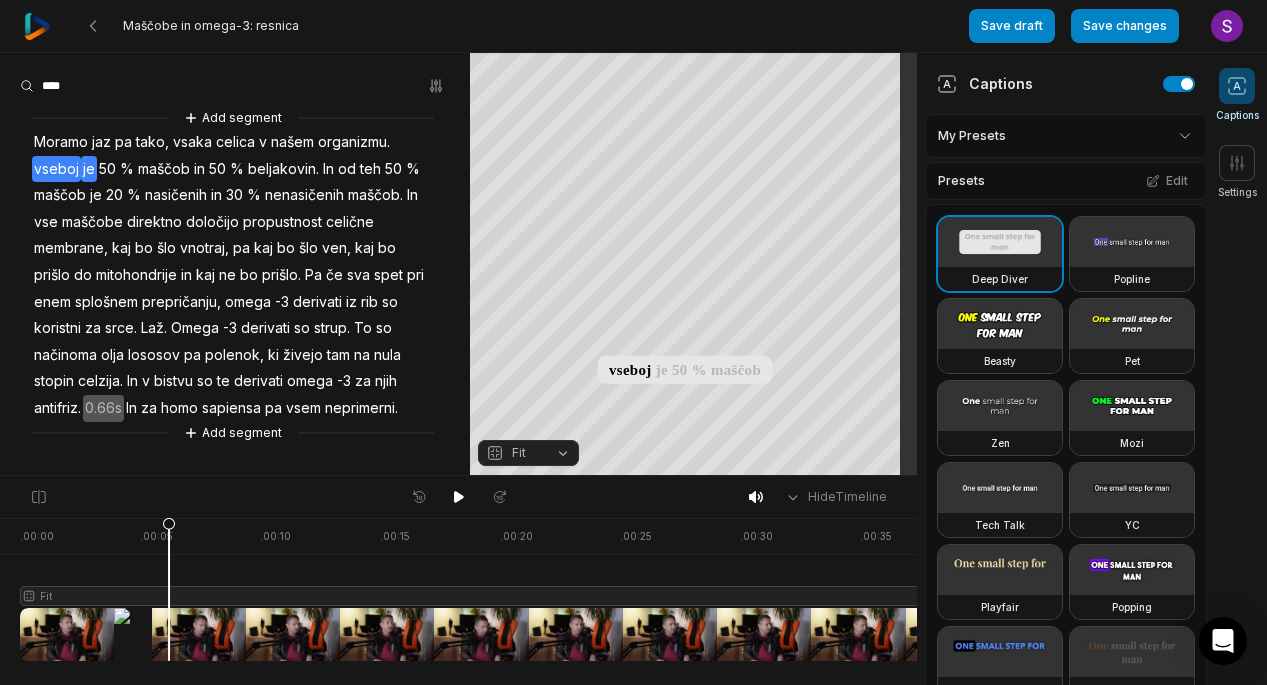 click on "Add segment Moramo jaz pa tako, vsaka celica v našem organizmu. vseboj je 50 % maščob in 50 % beljakovin. In od teh 50 % maščob je 20 % nasičenih in 30 % nenasičenih maščob. In vse maščobe direktno določijo propustnost celične membrane, kaj bo šlo vnotraj, pa kaj bo šlo ven, kaj bo prišlo do mitohondrije in kaj ne bo prišlo. Pa če sva spet pri enem splošnem prepričanju, omega -3 derivati iz rib so koristni za srce. Laž. Omega -3 derivati so strup. To so načinoma olja lososov pa polenok, ki živejo tam na nula stopin celzija. In v bistvu so te derivati omega -3 za njih antifriz. 0.66s In za homo sapiensa pa vsem neprimerni.   Add segment" at bounding box center [235, 275] 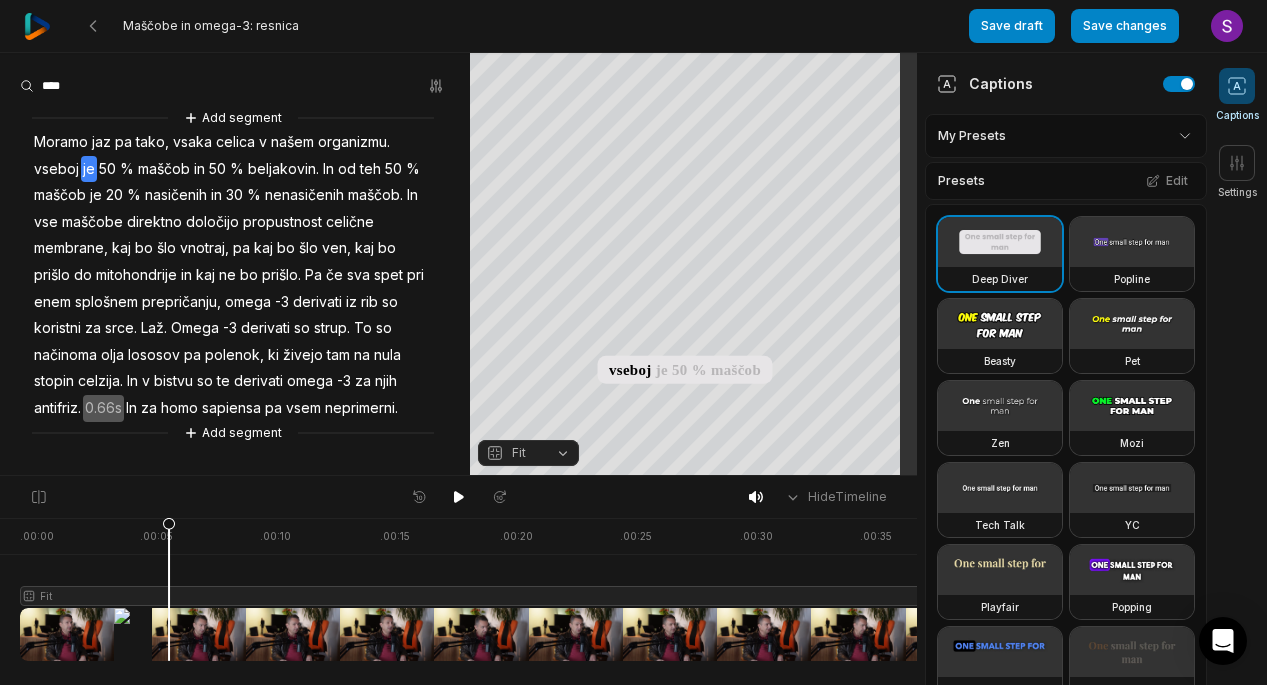 click on "je" at bounding box center (89, 169) 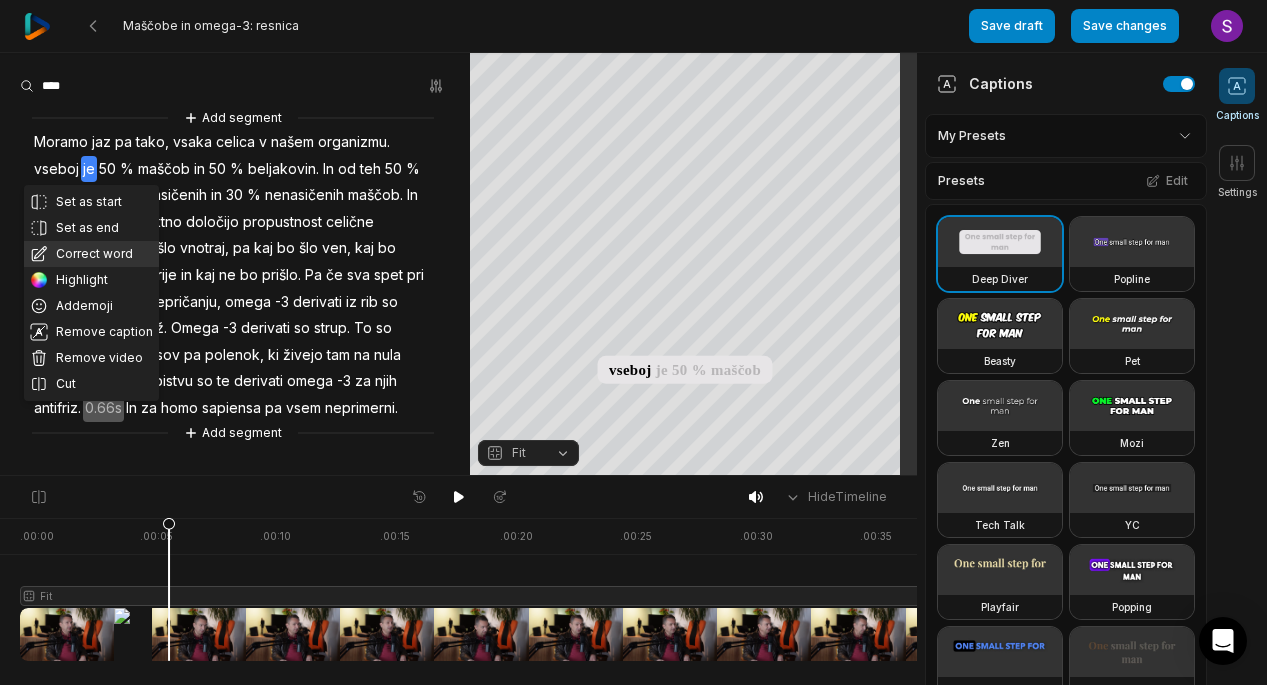 click on "Correct word" at bounding box center [91, 254] 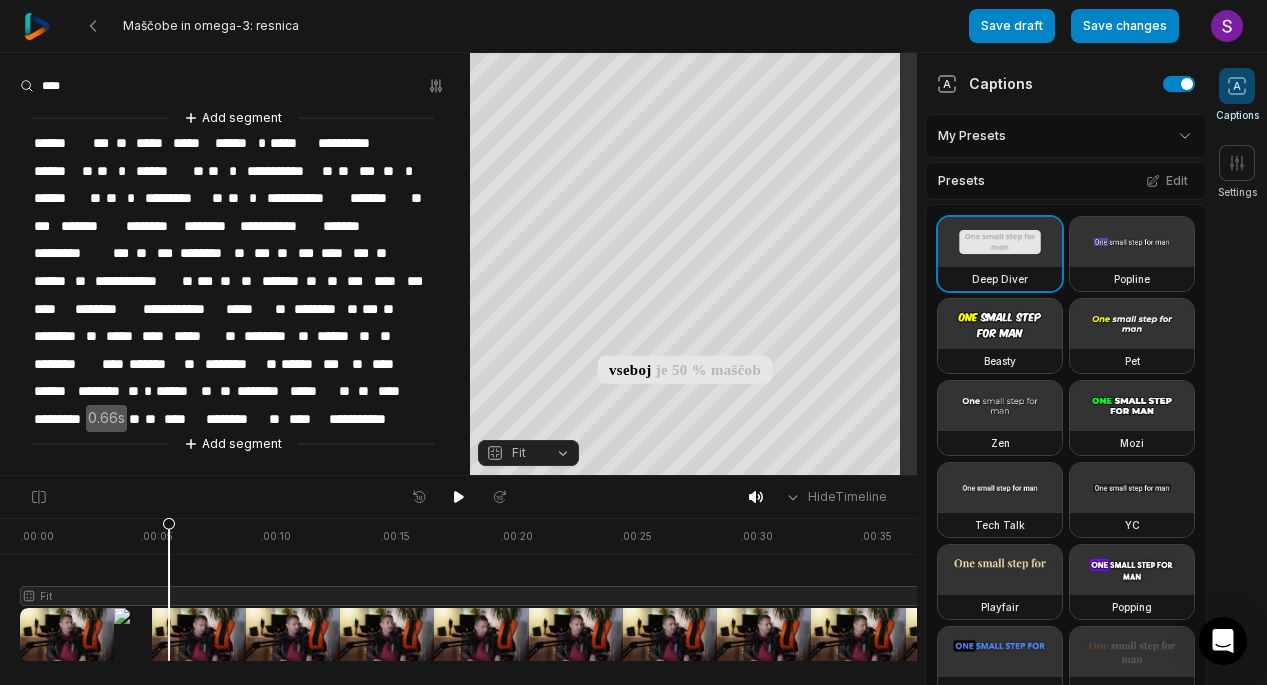type 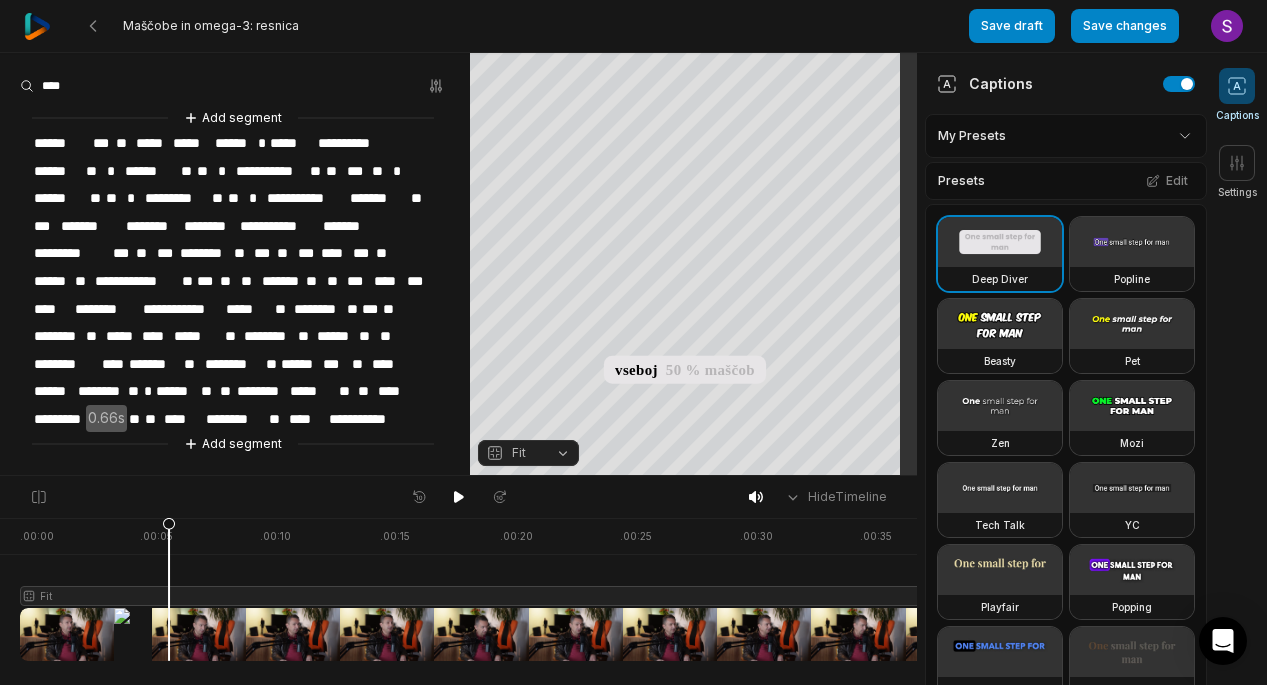 click on "******" at bounding box center (56, 171) 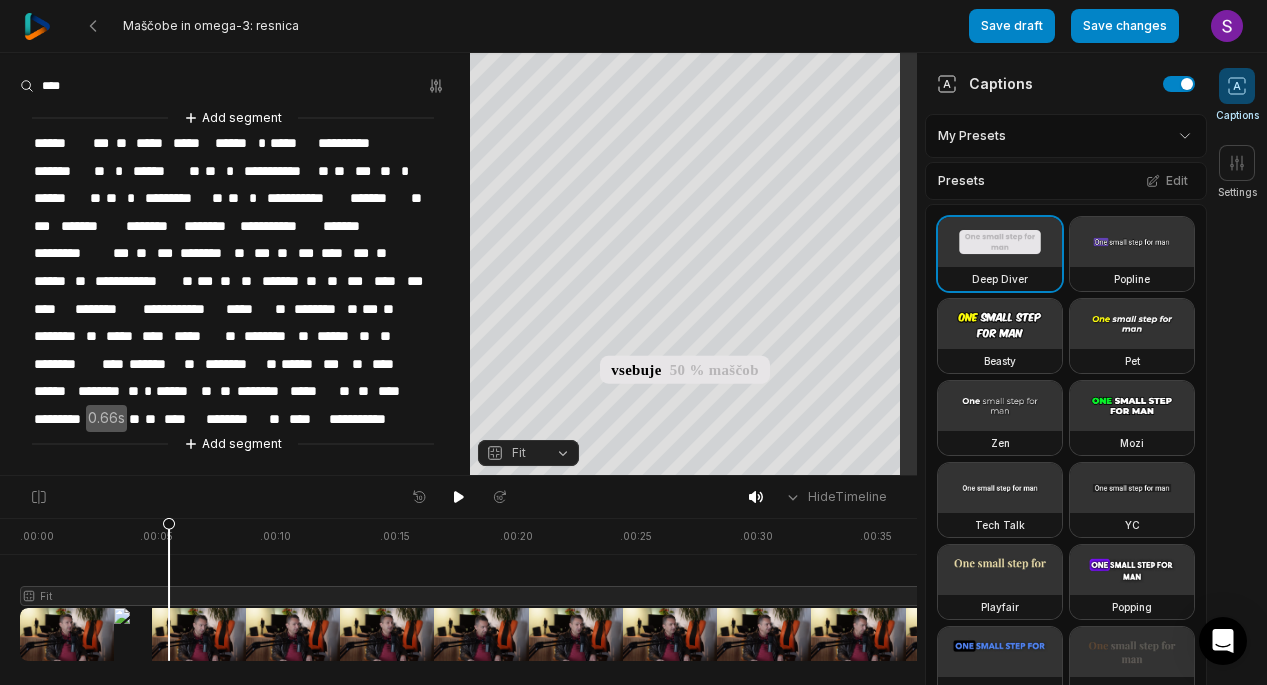 click on "**********" at bounding box center (355, 143) 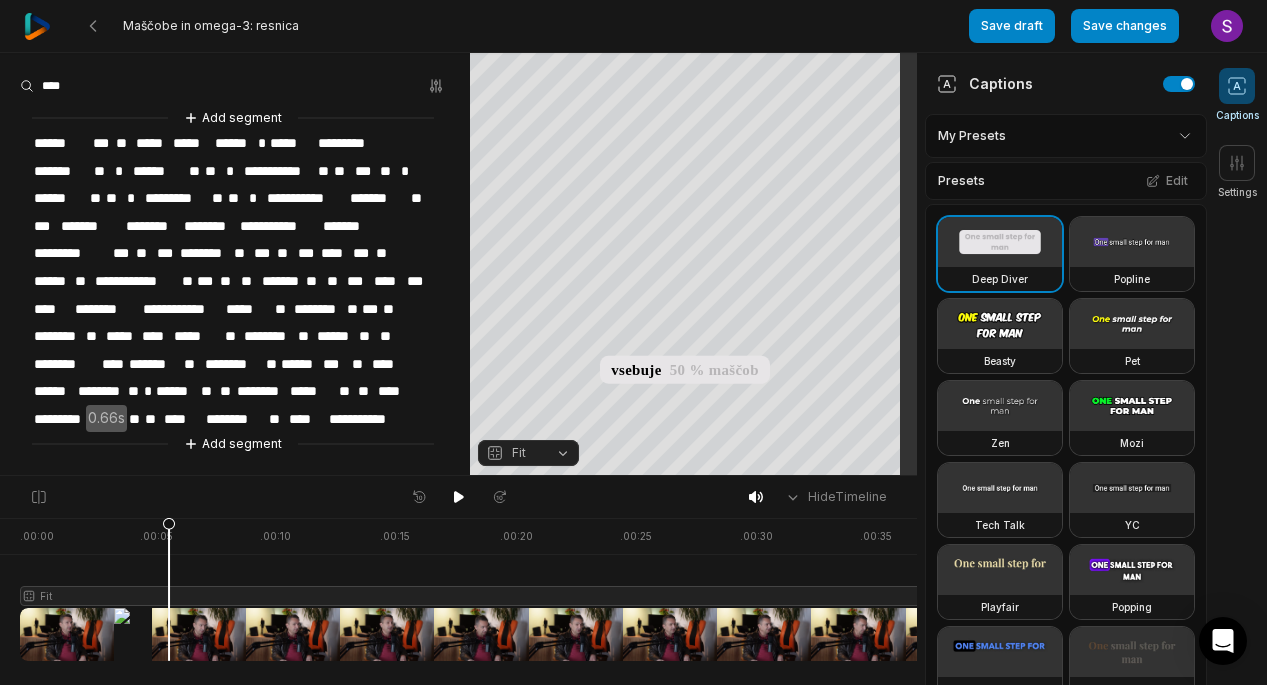 scroll, scrollTop: 22, scrollLeft: 0, axis: vertical 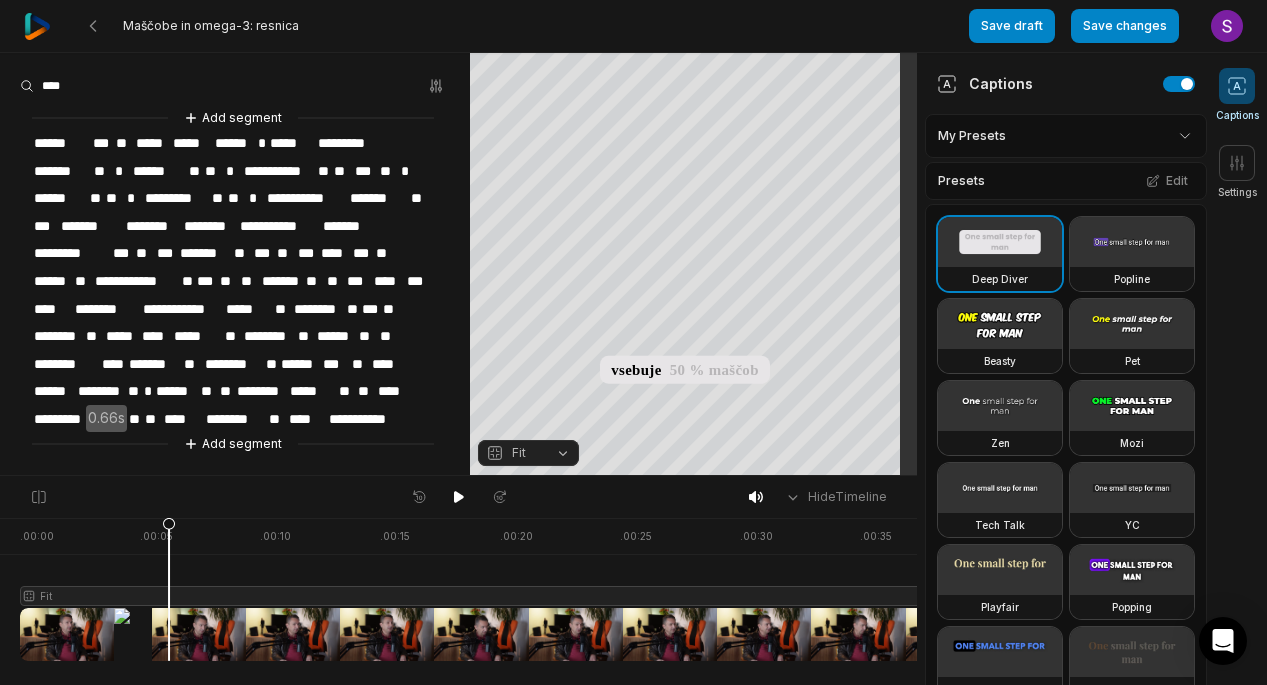 type 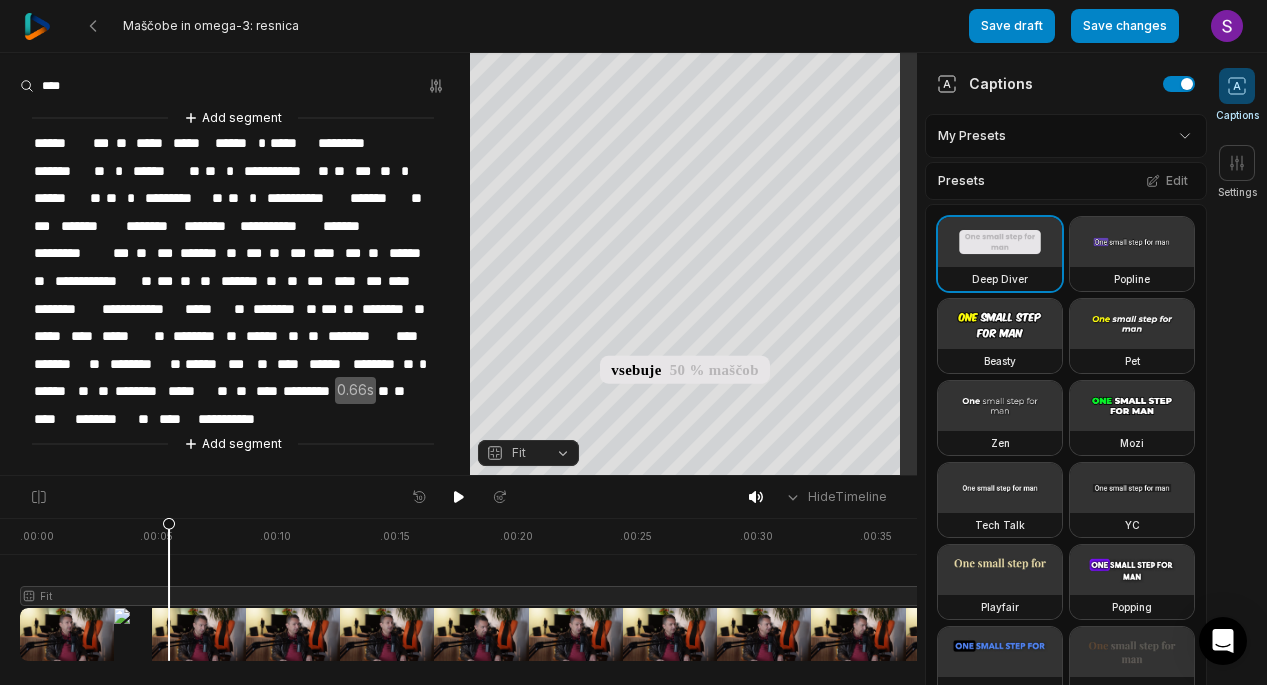 click on "**********" at bounding box center [96, 281] 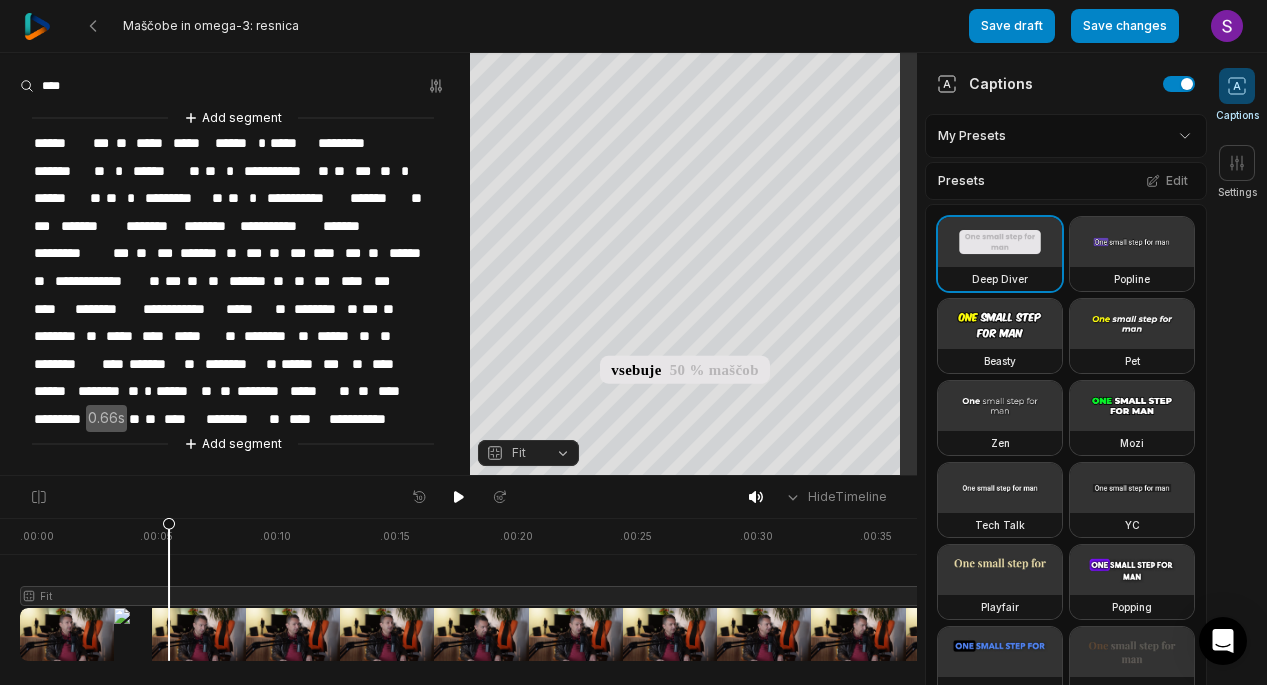 click on "********" at bounding box center (66, 364) 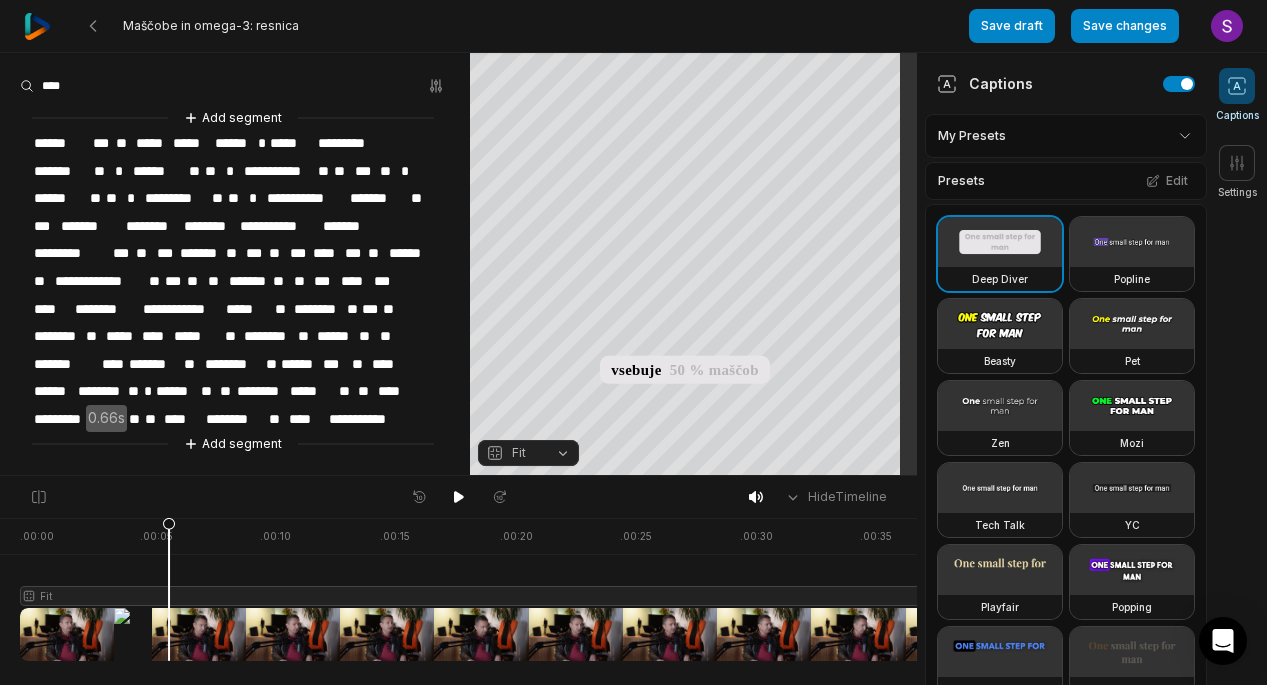 type 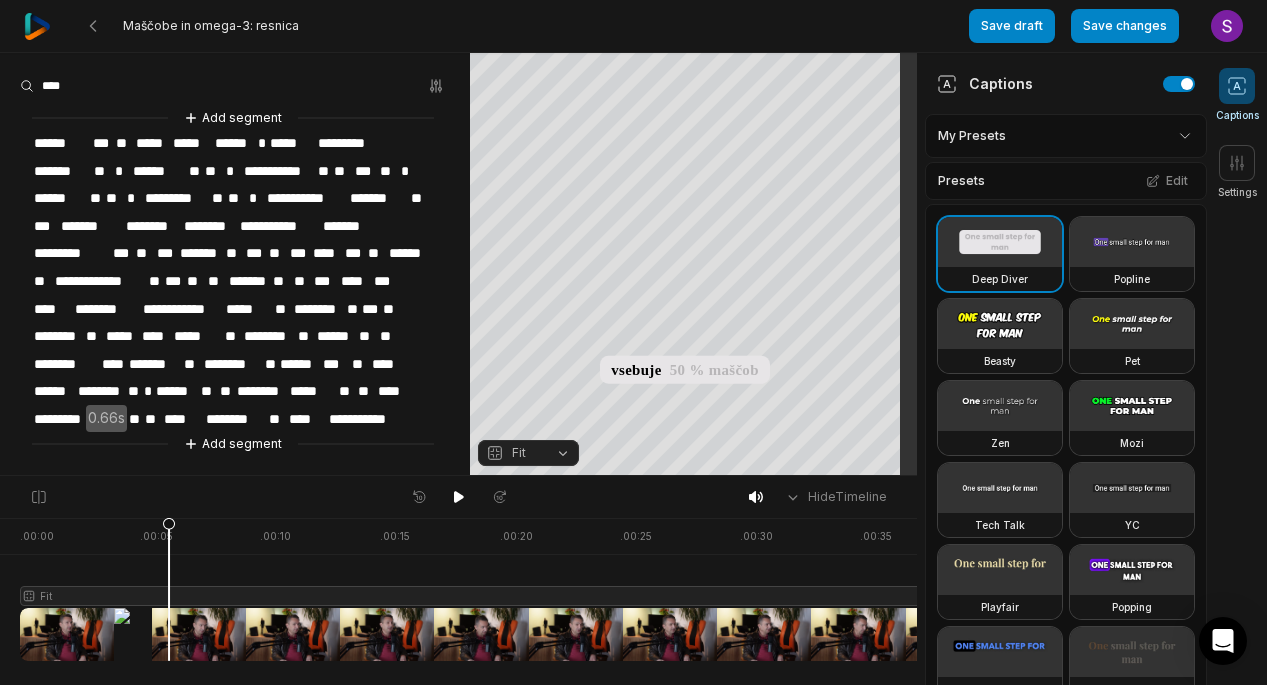 click on "****" at bounding box center (307, 419) 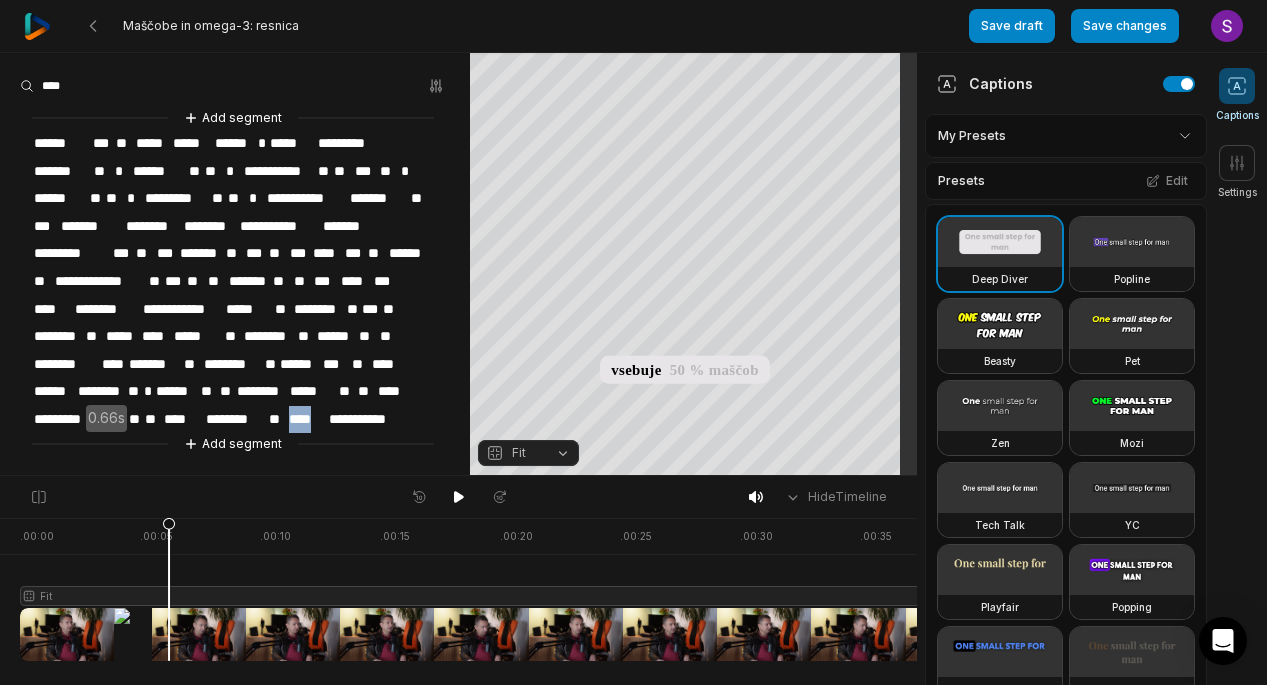 click on "****" at bounding box center (307, 419) 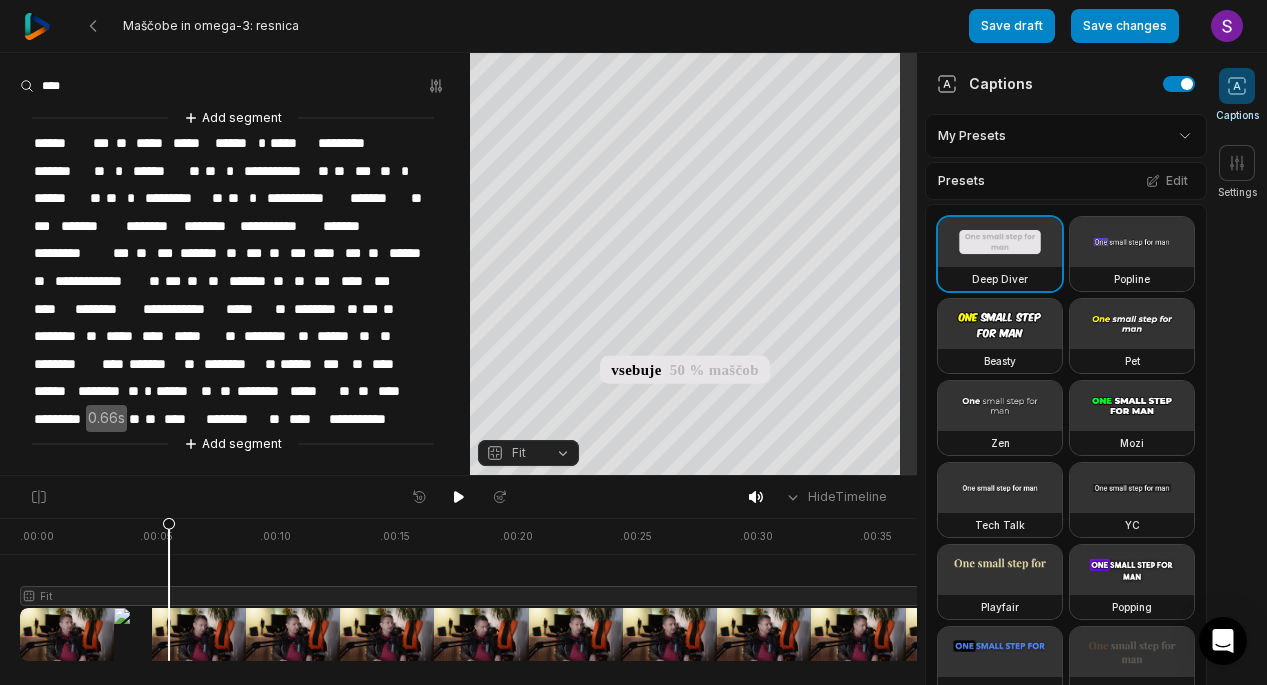 click on "**" at bounding box center [277, 419] 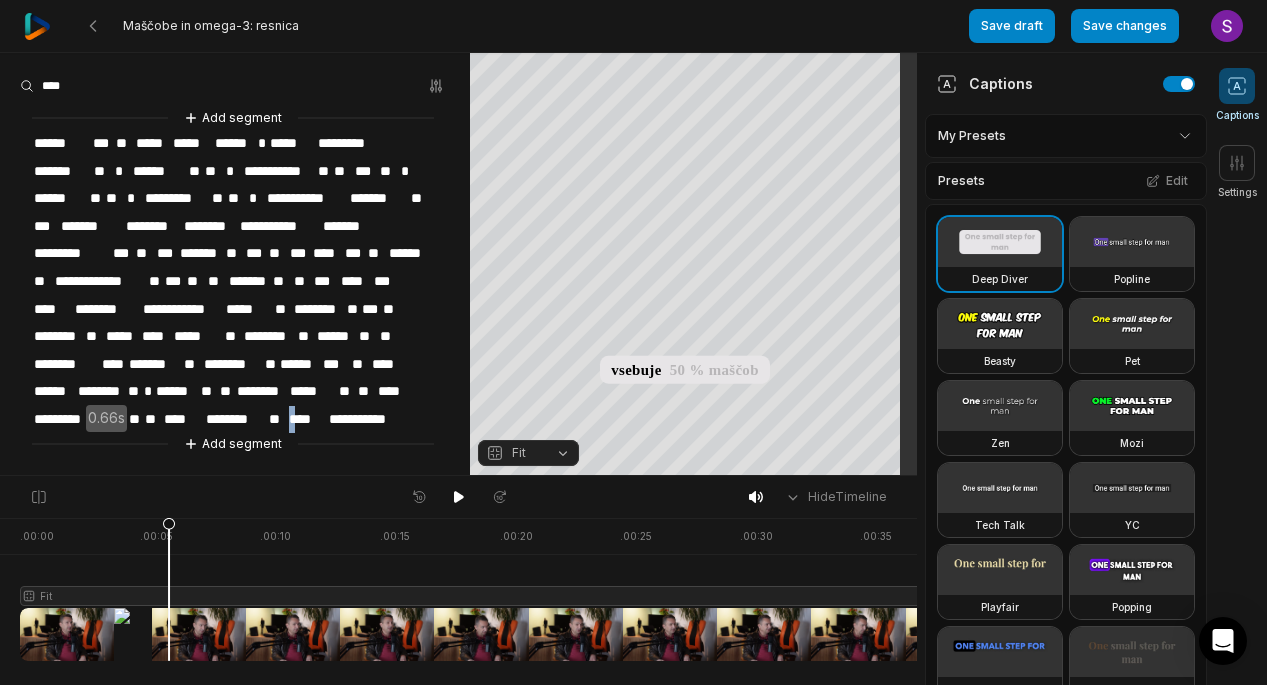 drag, startPoint x: 244, startPoint y: 406, endPoint x: 244, endPoint y: 424, distance: 18 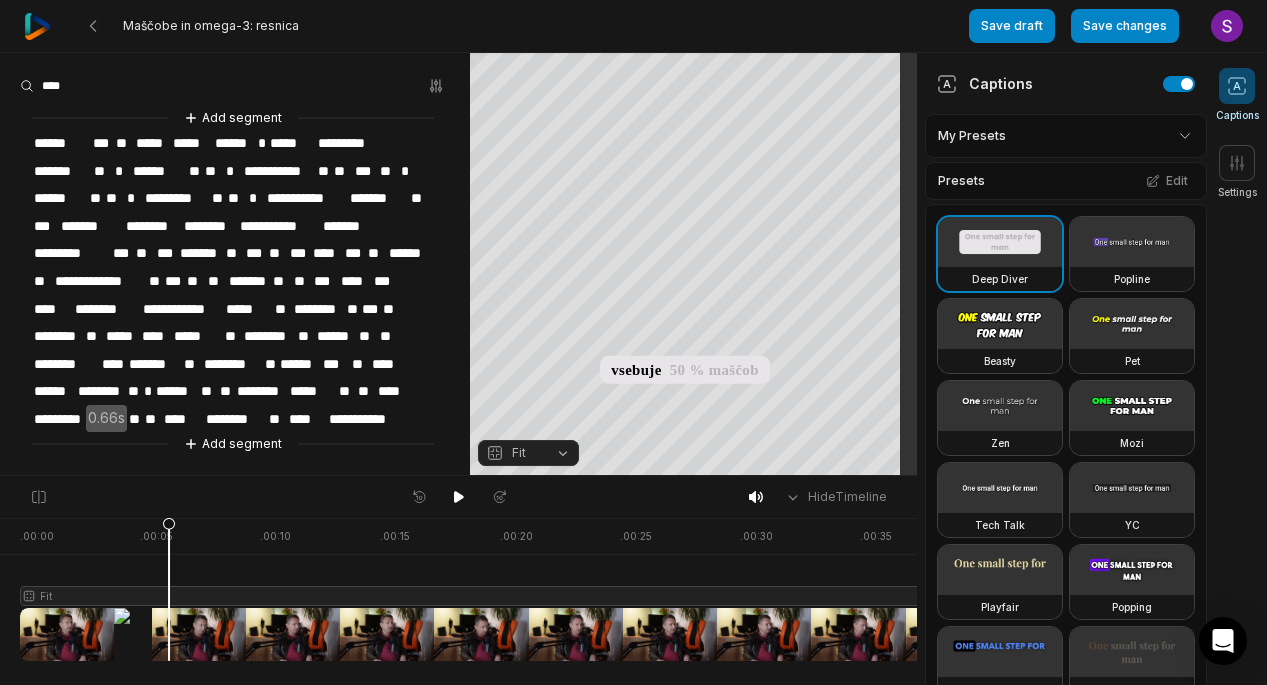 click on "****" at bounding box center [307, 419] 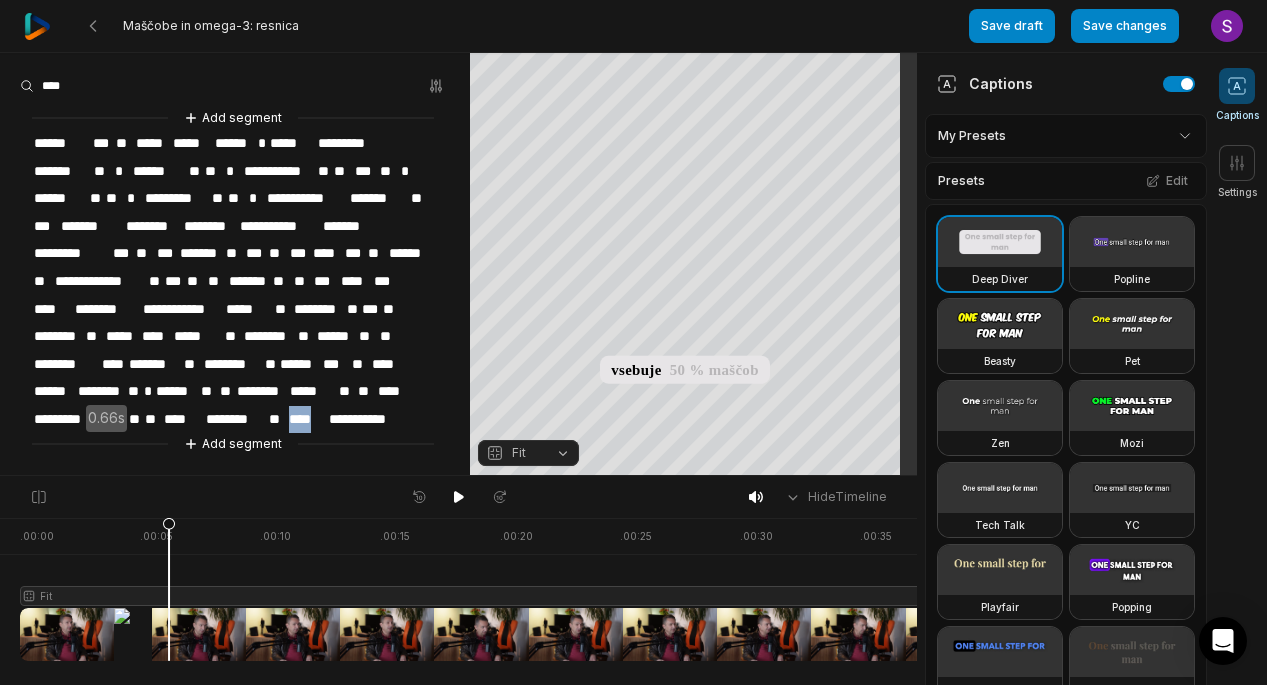 click on "****" at bounding box center (307, 419) 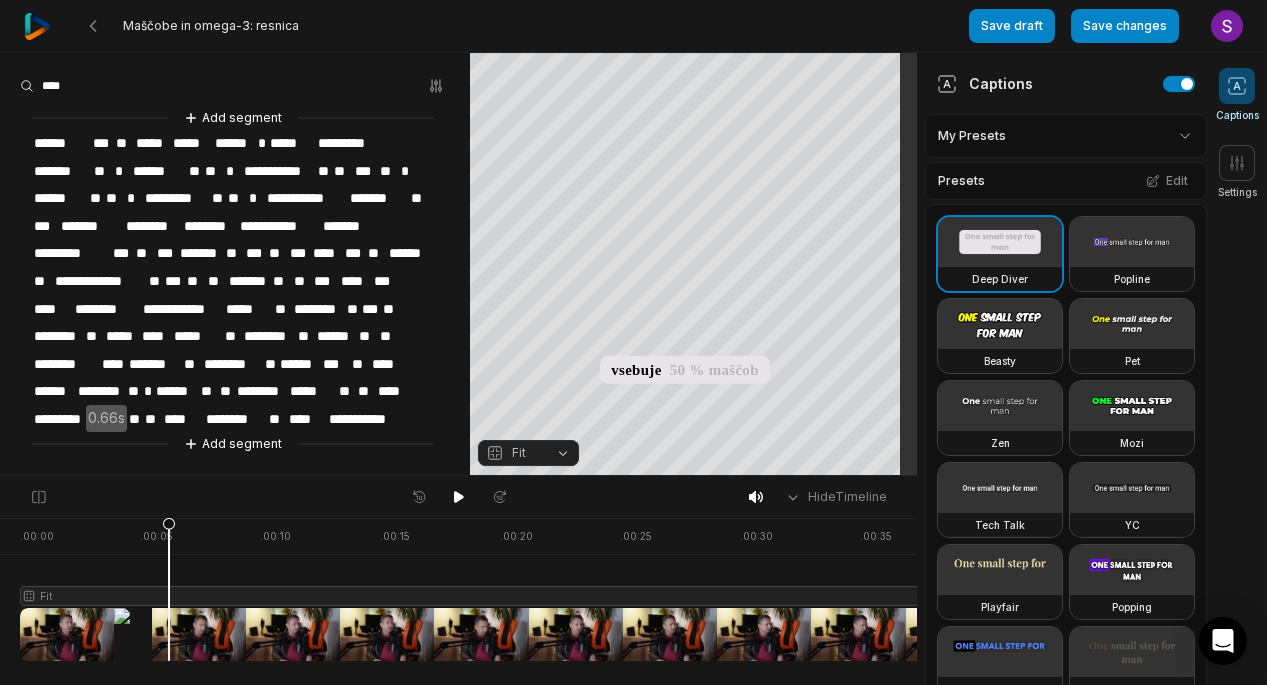 type 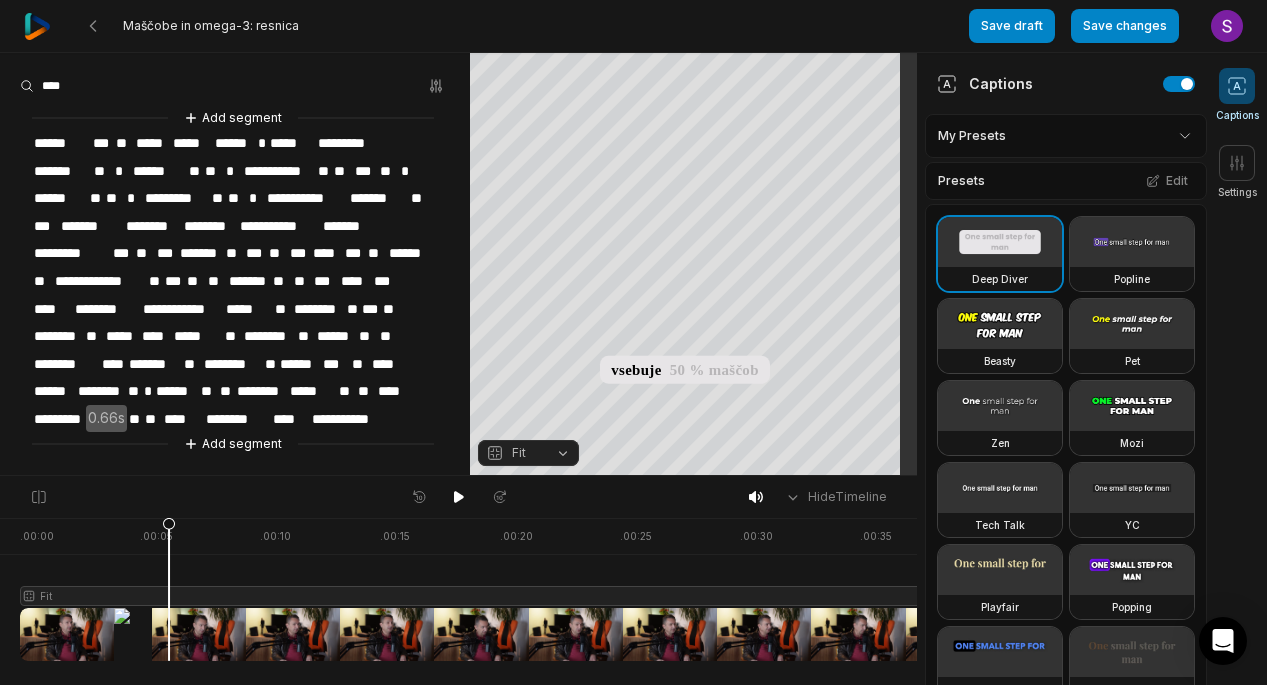 click on "****" at bounding box center [291, 419] 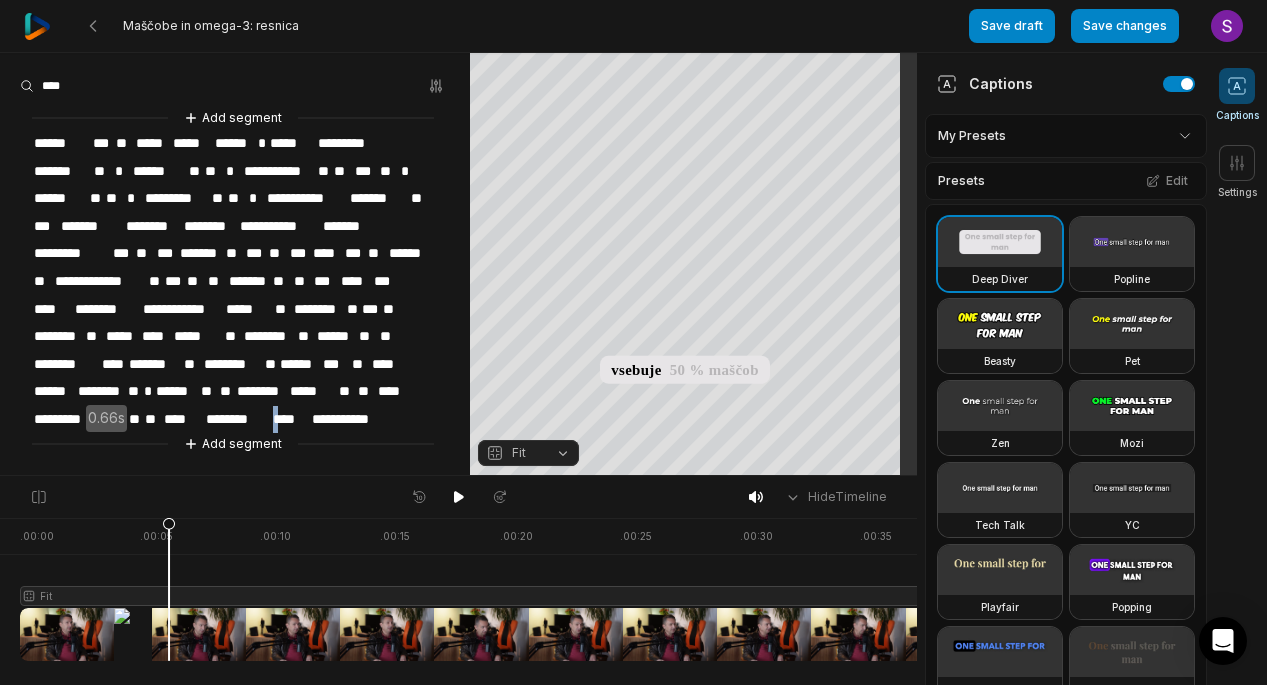 click on "****" at bounding box center (291, 419) 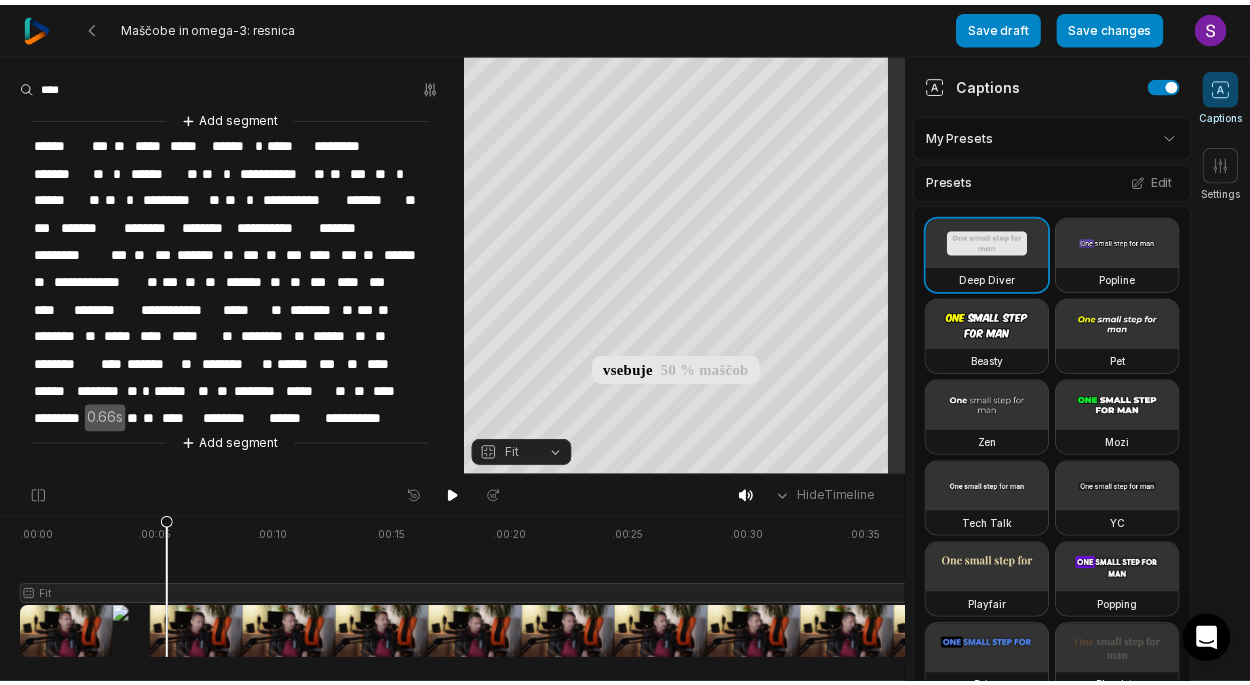 scroll, scrollTop: 30, scrollLeft: 0, axis: vertical 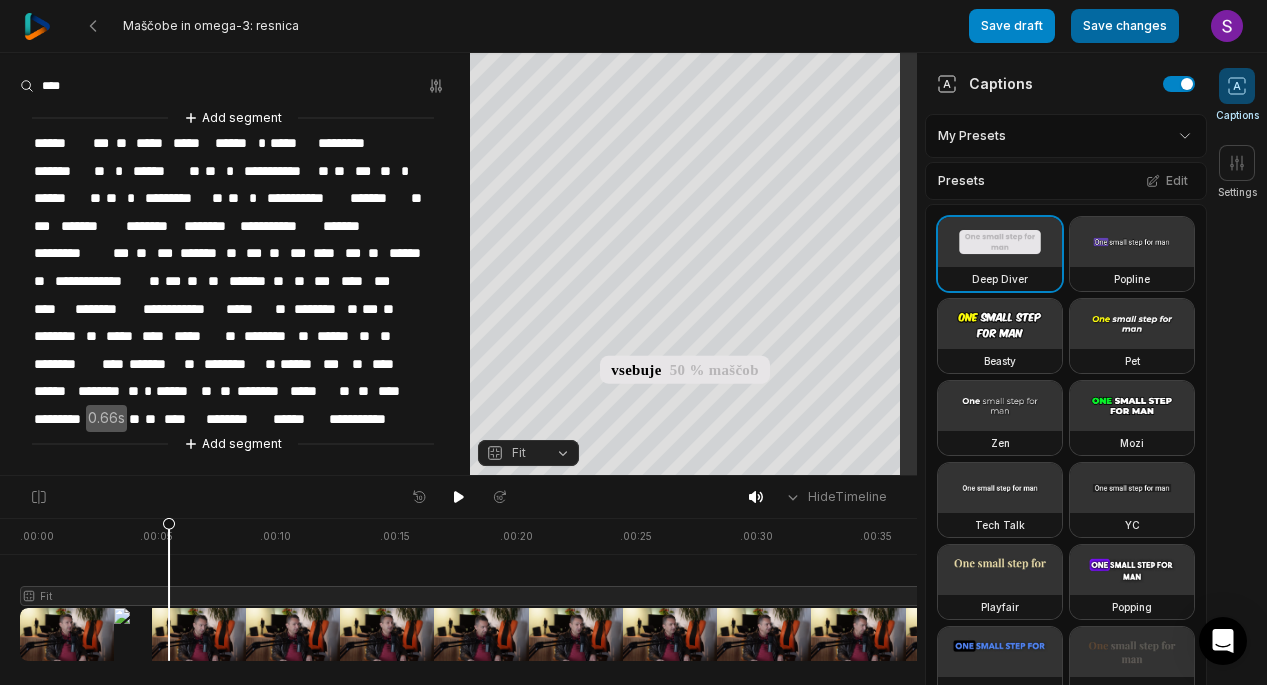 click on "Save changes" at bounding box center [1125, 26] 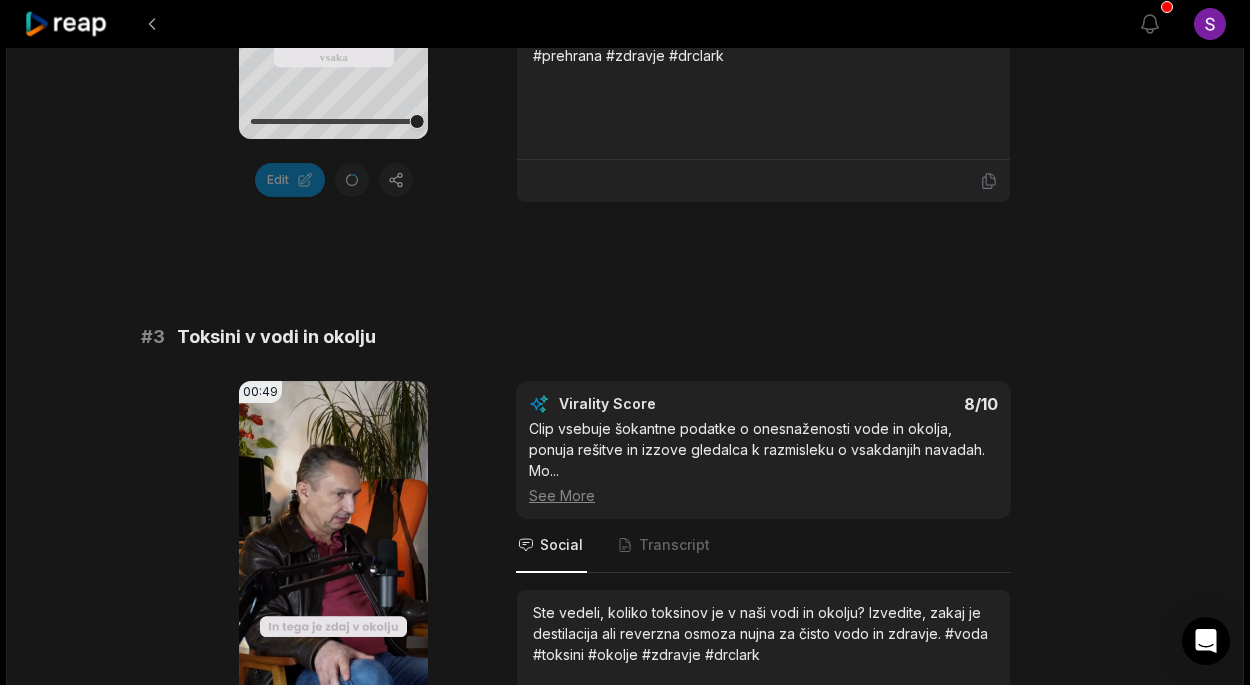 scroll, scrollTop: 756, scrollLeft: 0, axis: vertical 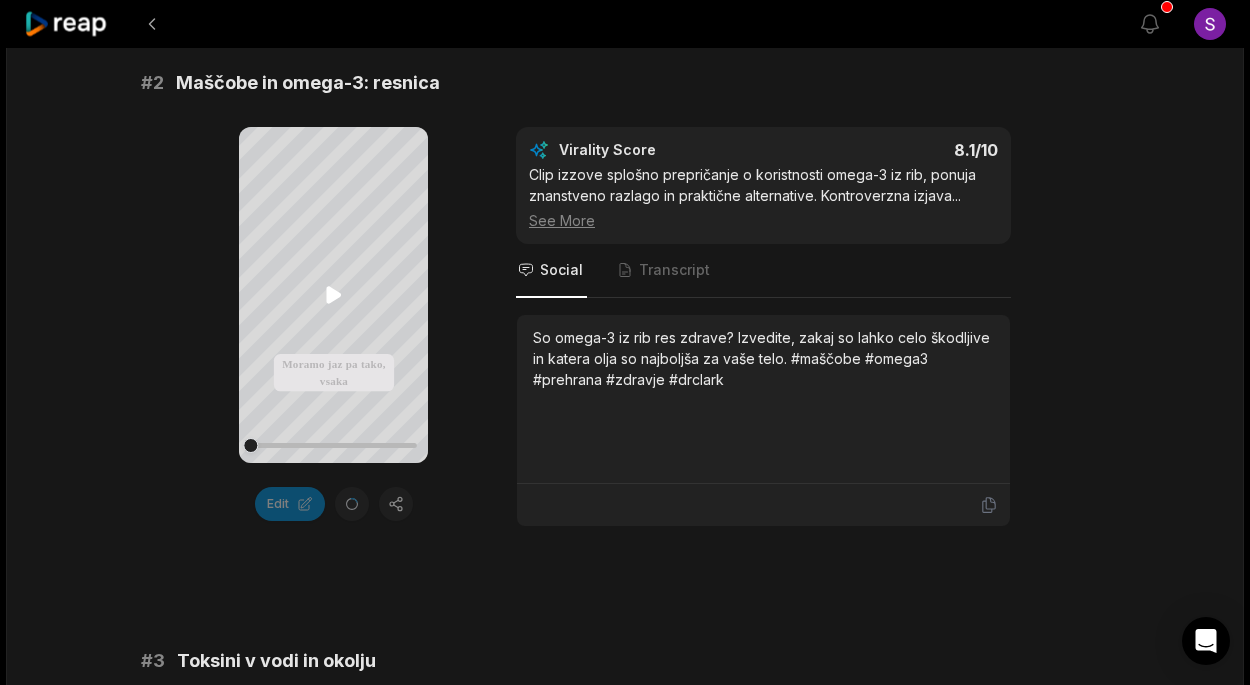 click at bounding box center [250, 445] 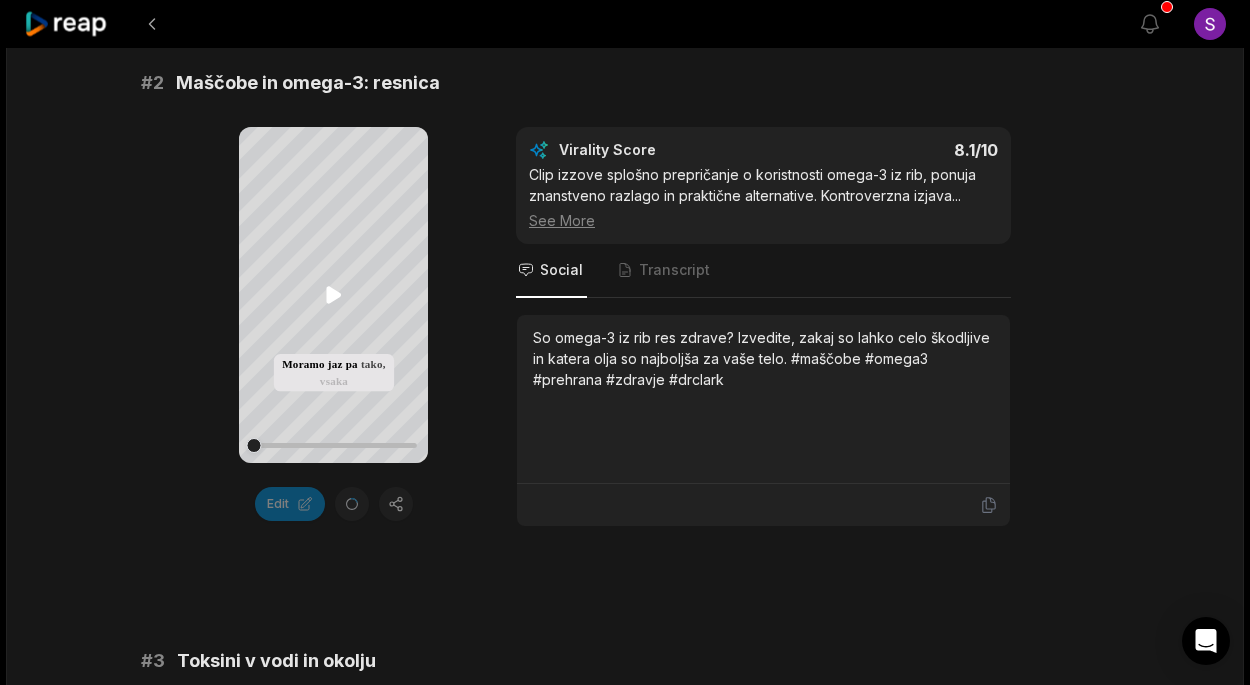 click 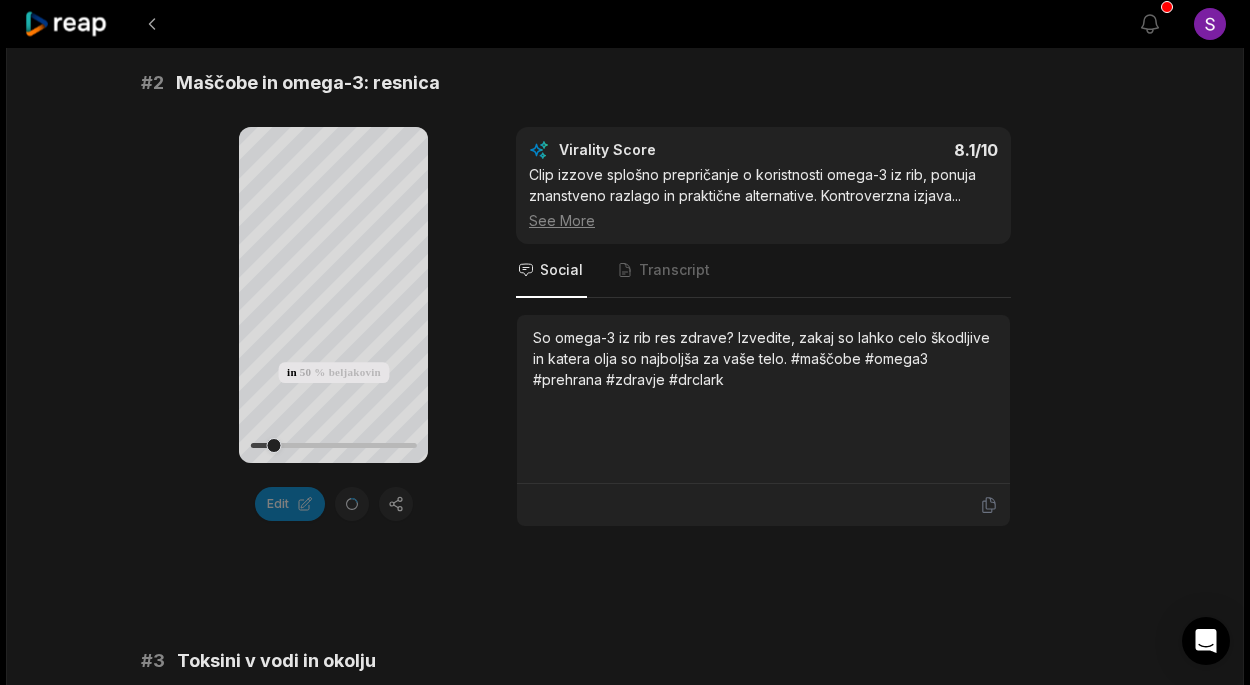 scroll, scrollTop: 756, scrollLeft: 0, axis: vertical 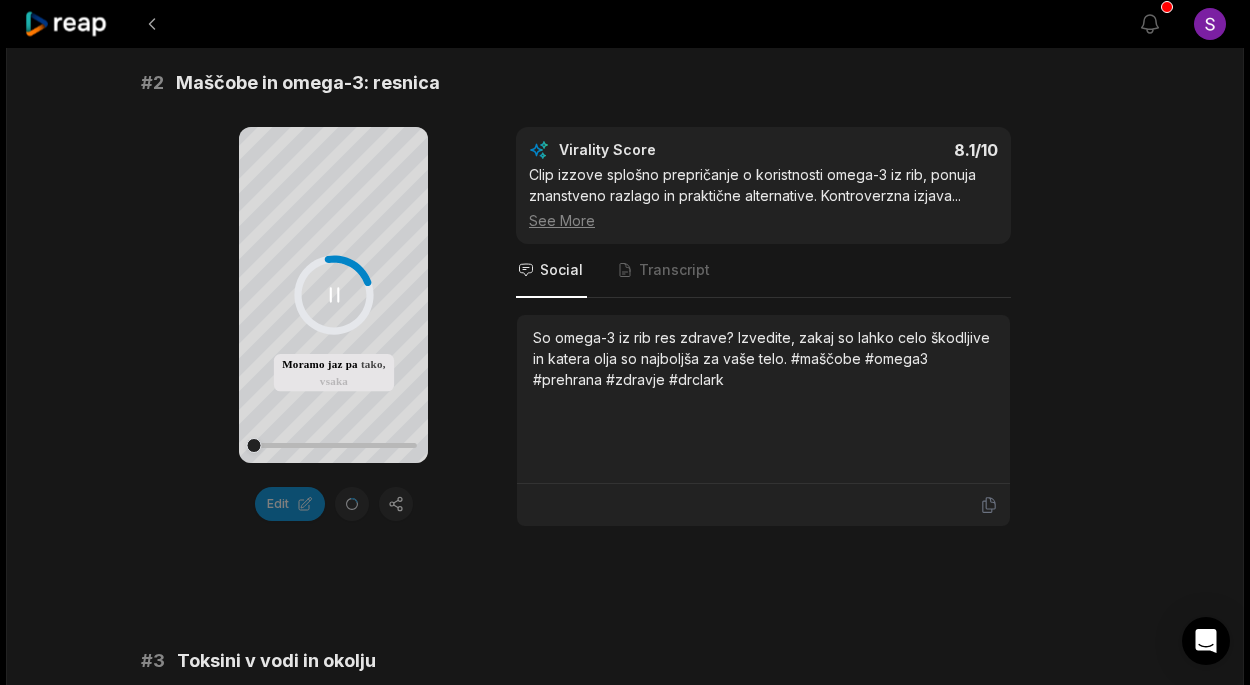 drag, startPoint x: 283, startPoint y: 454, endPoint x: 252, endPoint y: 451, distance: 31.144823 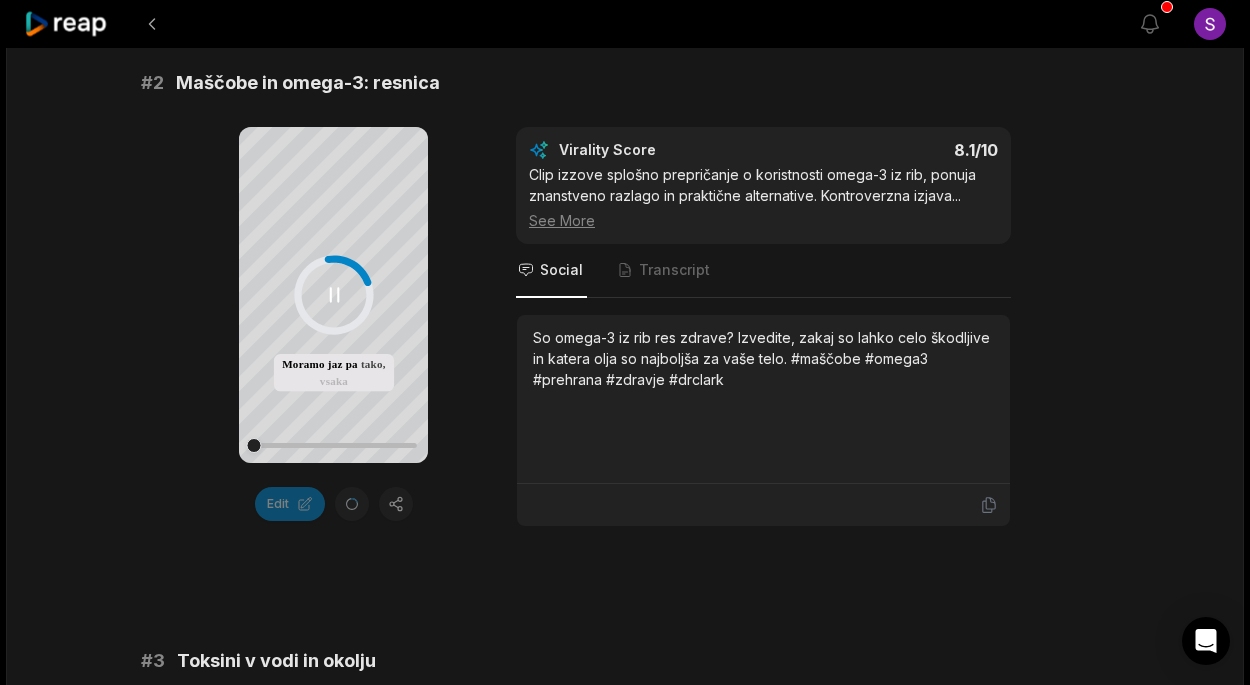 click at bounding box center [333, 445] 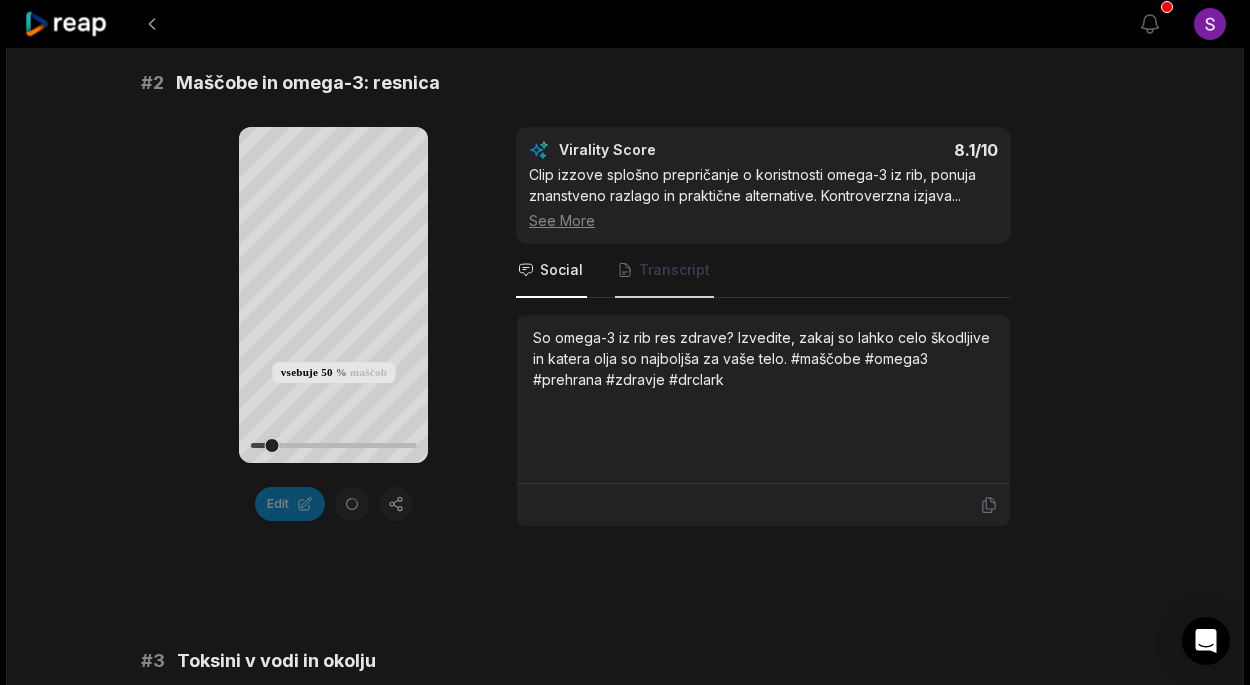 click on "Transcript" at bounding box center (674, 270) 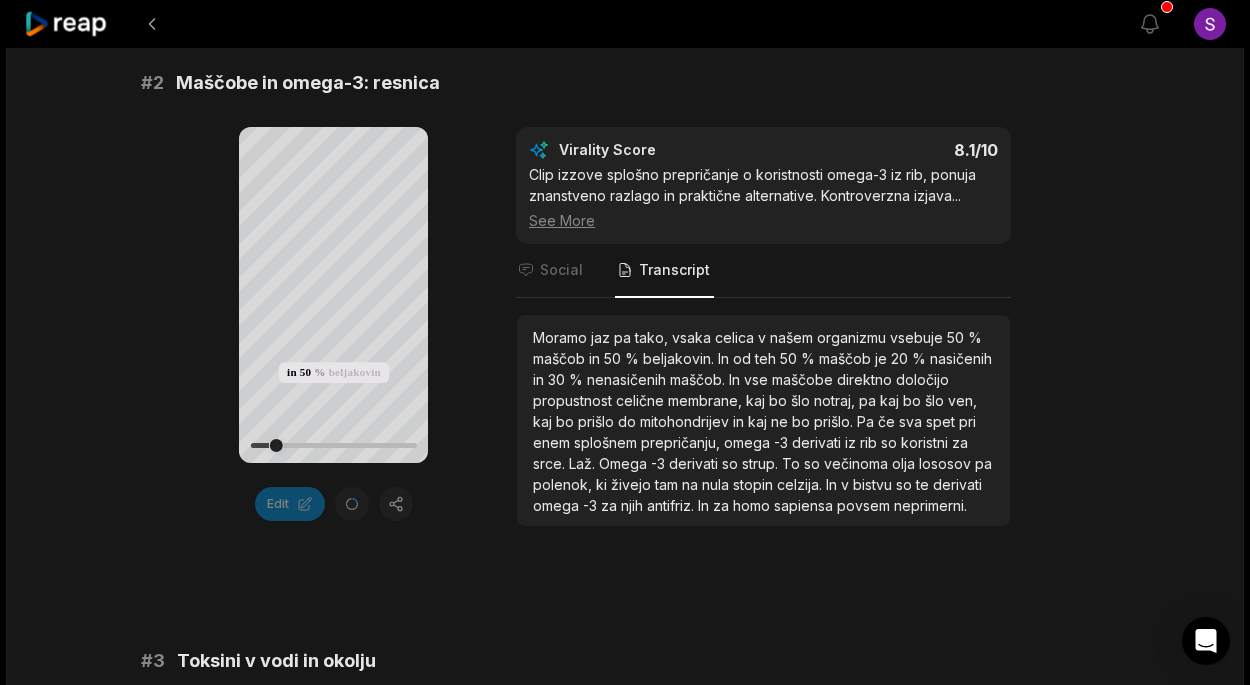 click on "Transcript" at bounding box center [674, 270] 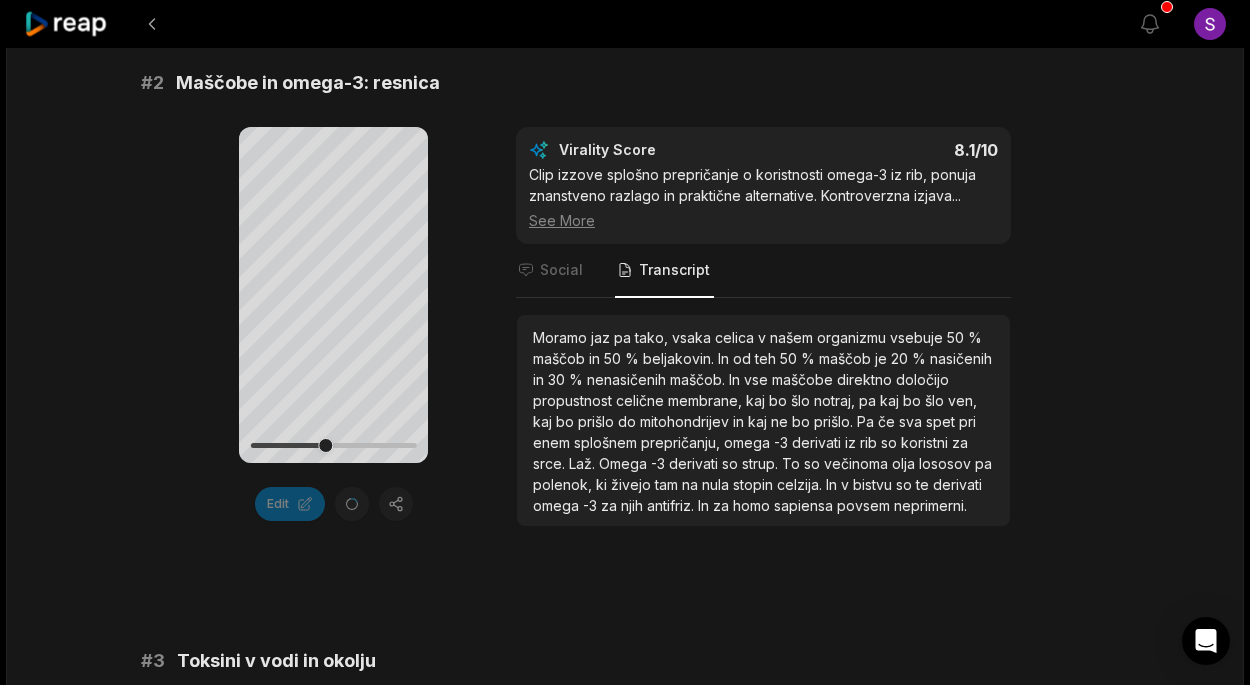 click on "Transcript" at bounding box center (674, 270) 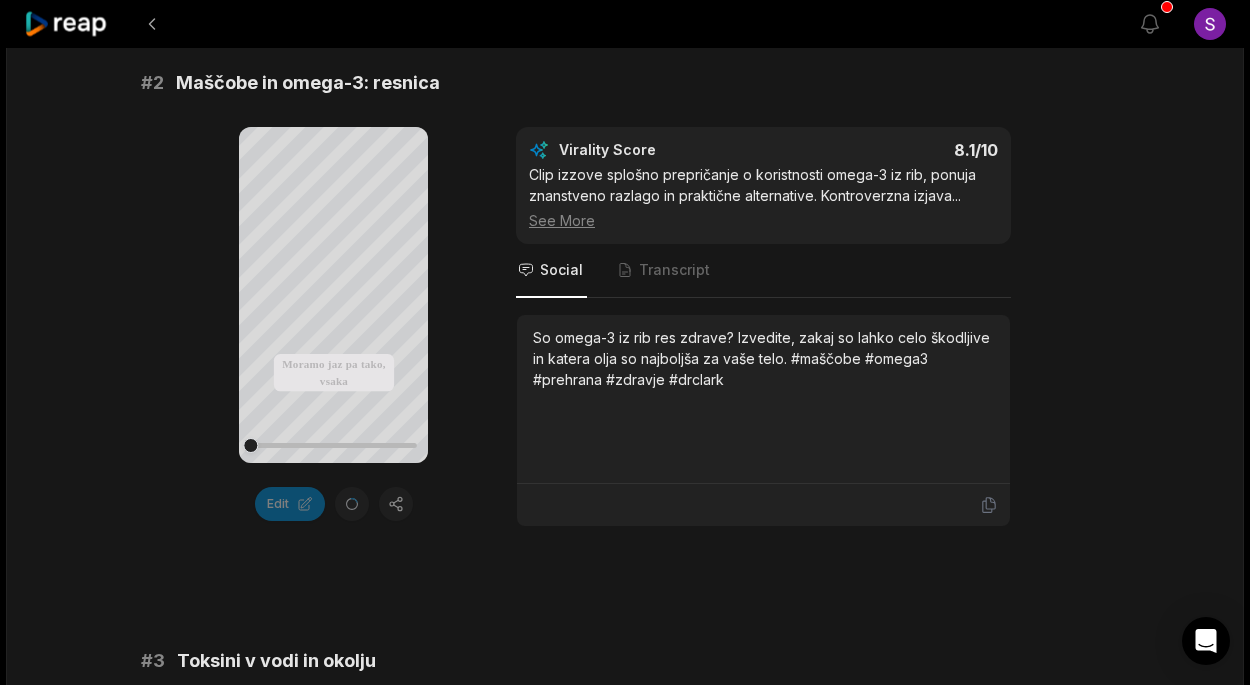 scroll, scrollTop: 756, scrollLeft: 0, axis: vertical 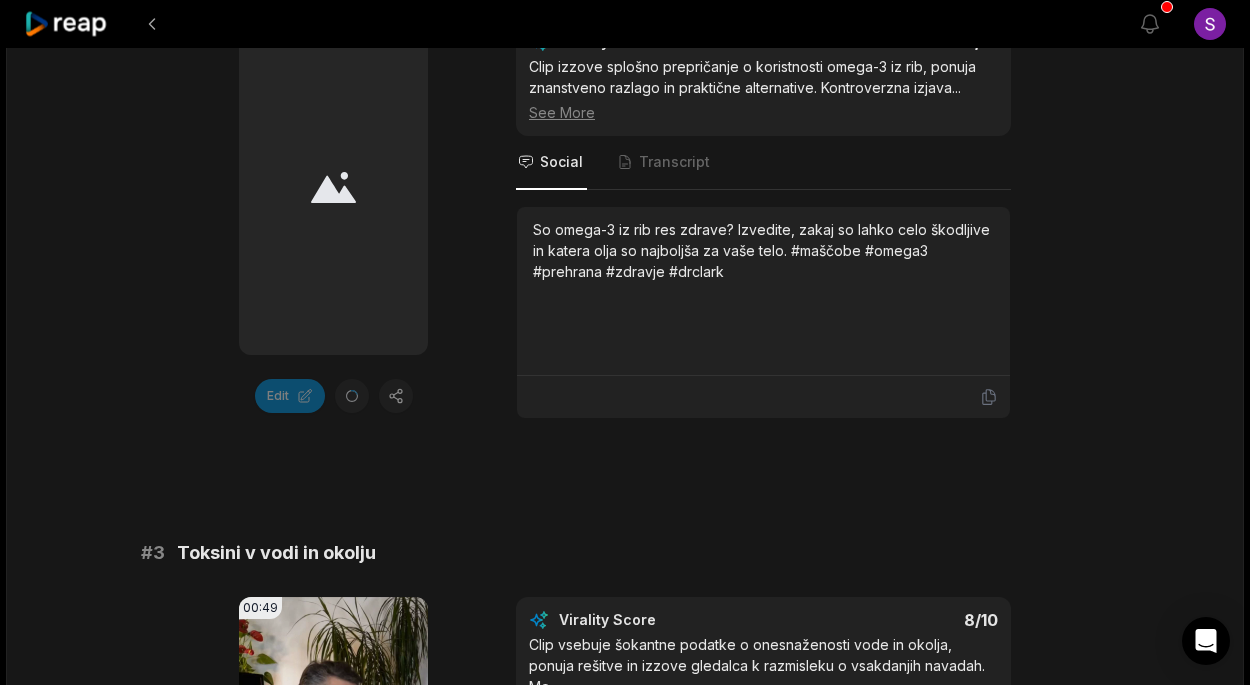 drag, startPoint x: 477, startPoint y: 465, endPoint x: 489, endPoint y: 444, distance: 24.186773 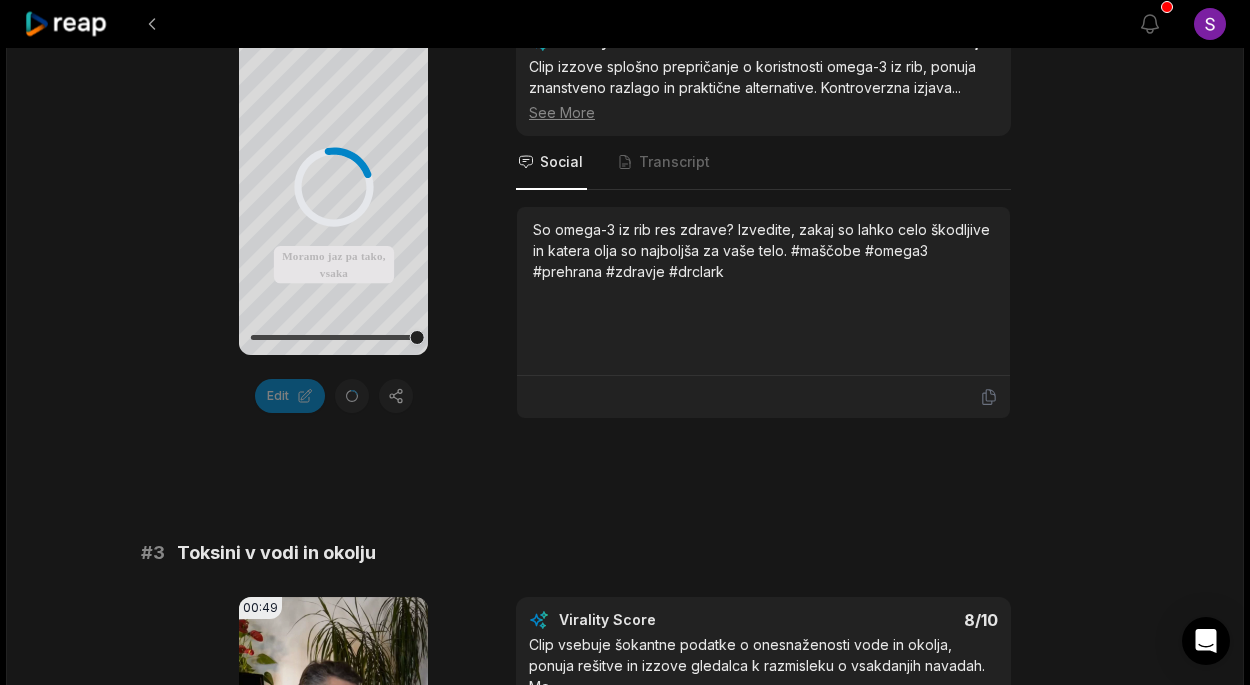 click on "Your browser does not support mp4 format. Moramo   jaz   pa   tako, vsaka celica   v   našem organizmu vsebuje   50   %   maščob in   50   %   beljakovin In   od   teh   50   %   maščob je   20   %   nasičenih   in   30 %   nenasičenih maščob In   vse   maščobe direktno določijo   propustnost celične membrane,   kaj   bo   šlo notraj, pa   kaj   bo   šlo   ven,   kaj bo   prišlo   do mitohondrijev in   kaj   ne   bo   prišlo Pa   če   sva   spet   pri enem splošnem   prepričanju, omega   -3   derivati   iz rib   so   koristni   za srce Laž Omega   -3   derivati   so strup To   so   večinoma   olja lososov pa   polenok,   ki   živejo tam   na   nula   stopin celzija In   v   bistvu   so   te derivati omega   -3   za   njih antifriz In   za   homo   sapiensa povsem   neprimerni Edit Virality Score 8.1 /10 ...   See More Social Transcript" at bounding box center (625, 219) 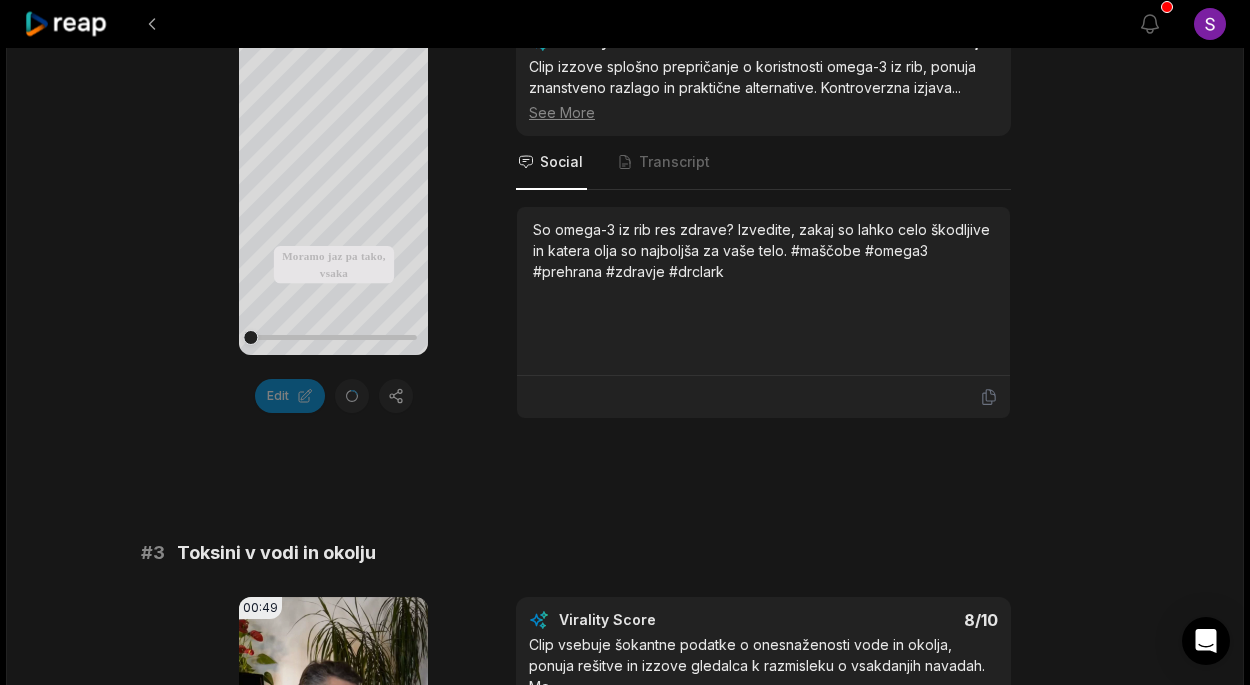 scroll, scrollTop: 648, scrollLeft: 0, axis: vertical 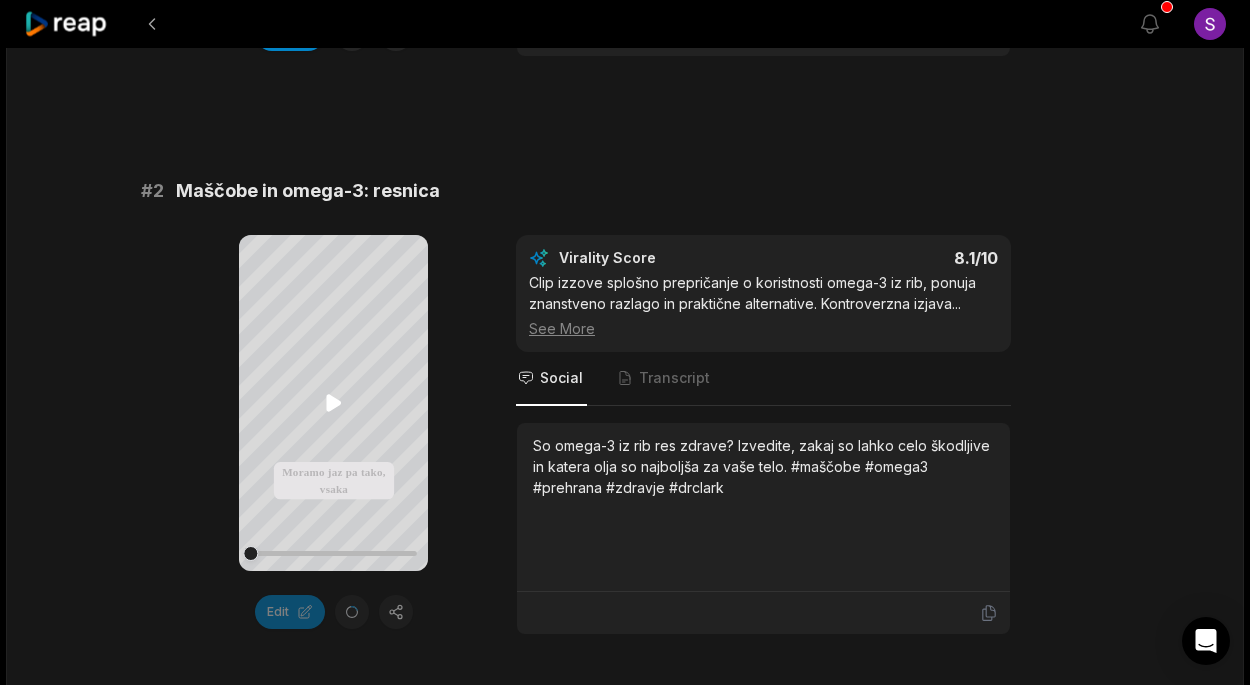 click 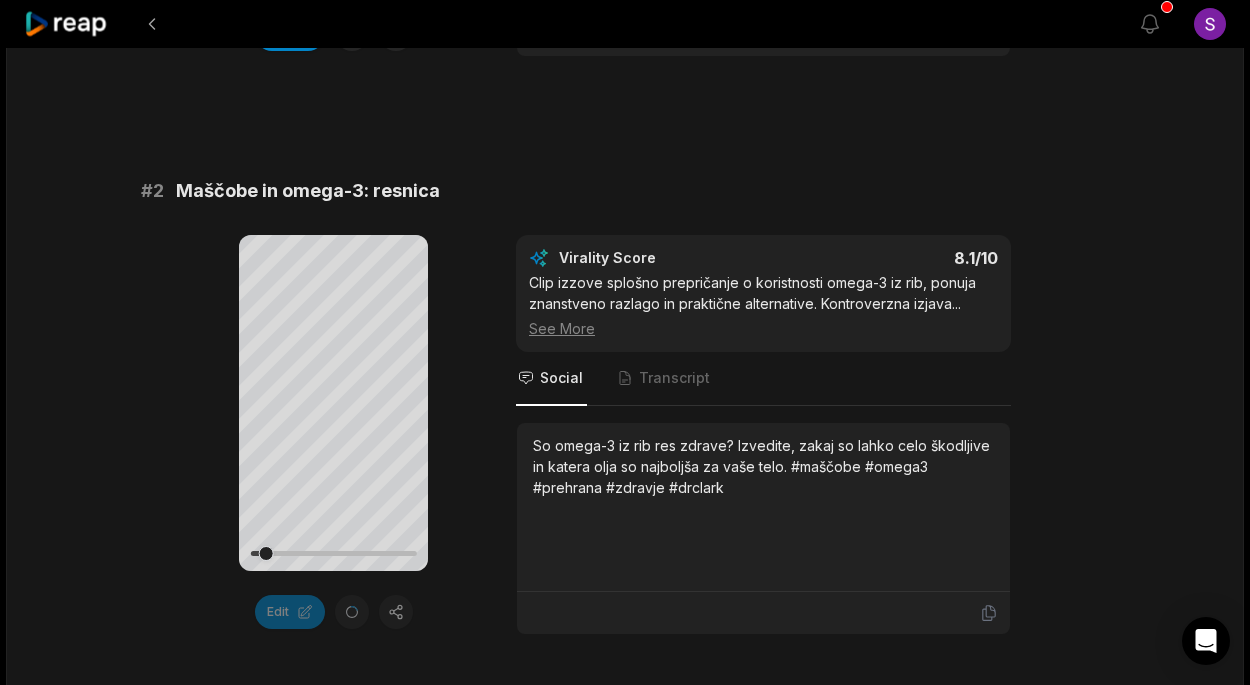 click on "Your browser does not support mp4 format. Moramo   jaz   pa   tako, vsaka celica   v   našem organizmu vsebuje   50   %   maščob in   50   %   beljakovin In   od   teh   50   %   maščob je   20   %   nasičenih   in   30 %   nenasičenih maščob In   vse   maščobe direktno določijo   propustnost celične membrane,   kaj   bo   šlo notraj, pa   kaj   bo   šlo   ven,   kaj bo   prišlo   do mitohondrijev in   kaj   ne   bo   prišlo Pa   če   sva   spet   pri enem splošnem   prepričanju, omega   -3   derivati   iz rib   so   koristni   za srce Laž Omega   -3   derivati   so strup To   so   večinoma   olja lososov pa   polenok,   ki   živejo tam   na   nula   stopin celzija In   v   bistvu   so   te derivati omega   -3   za   njih antifriz In   za   homo   sapiensa povsem   neprimerni Edit Virality Score 8.1 /10 ...   See More Social Transcript" at bounding box center (625, 435) 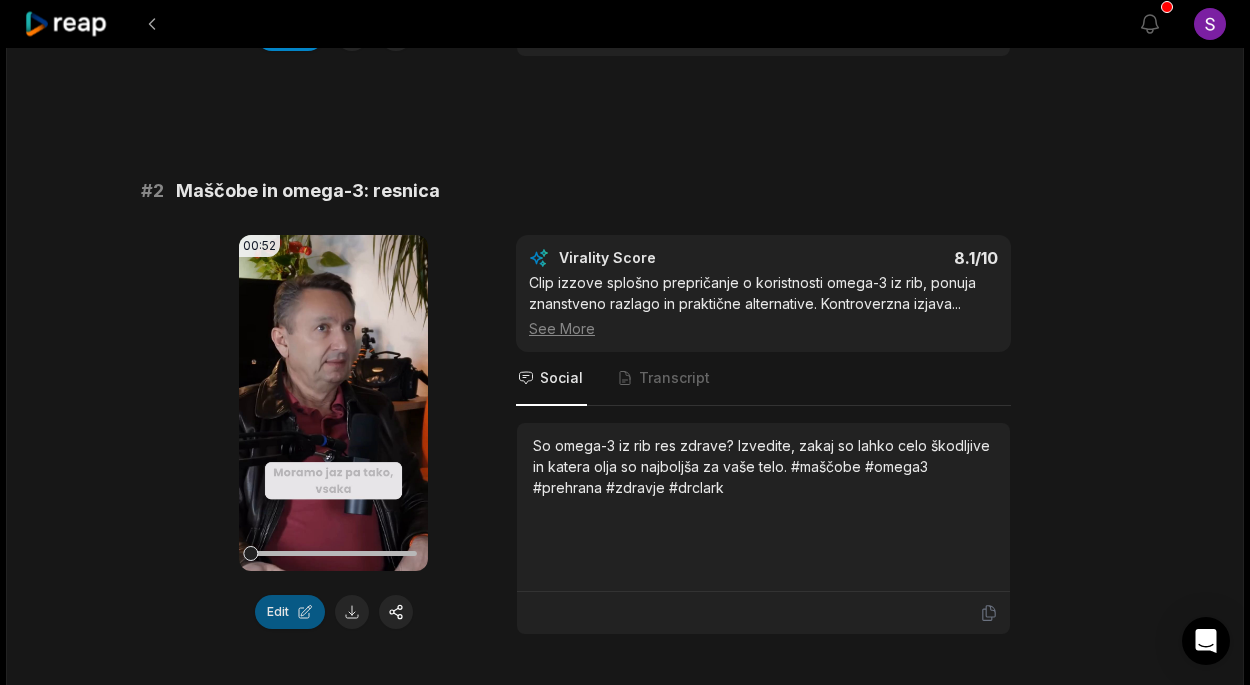click on "Edit" at bounding box center [290, 612] 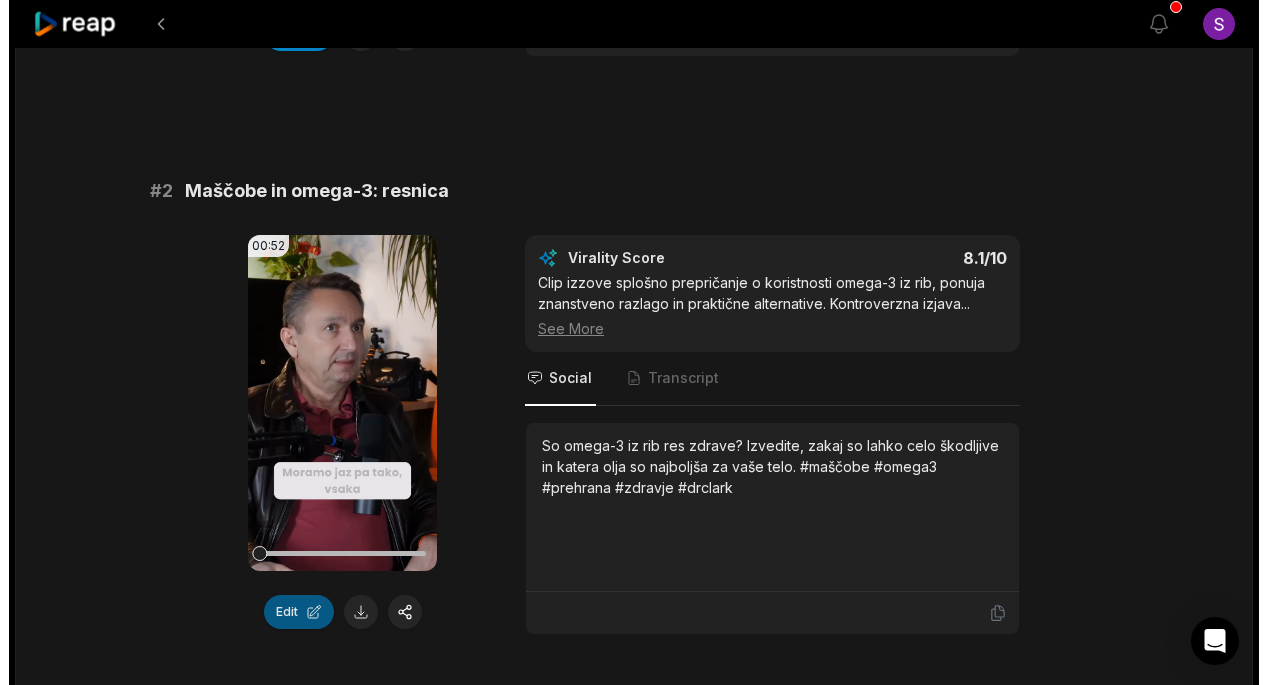 scroll, scrollTop: 0, scrollLeft: 0, axis: both 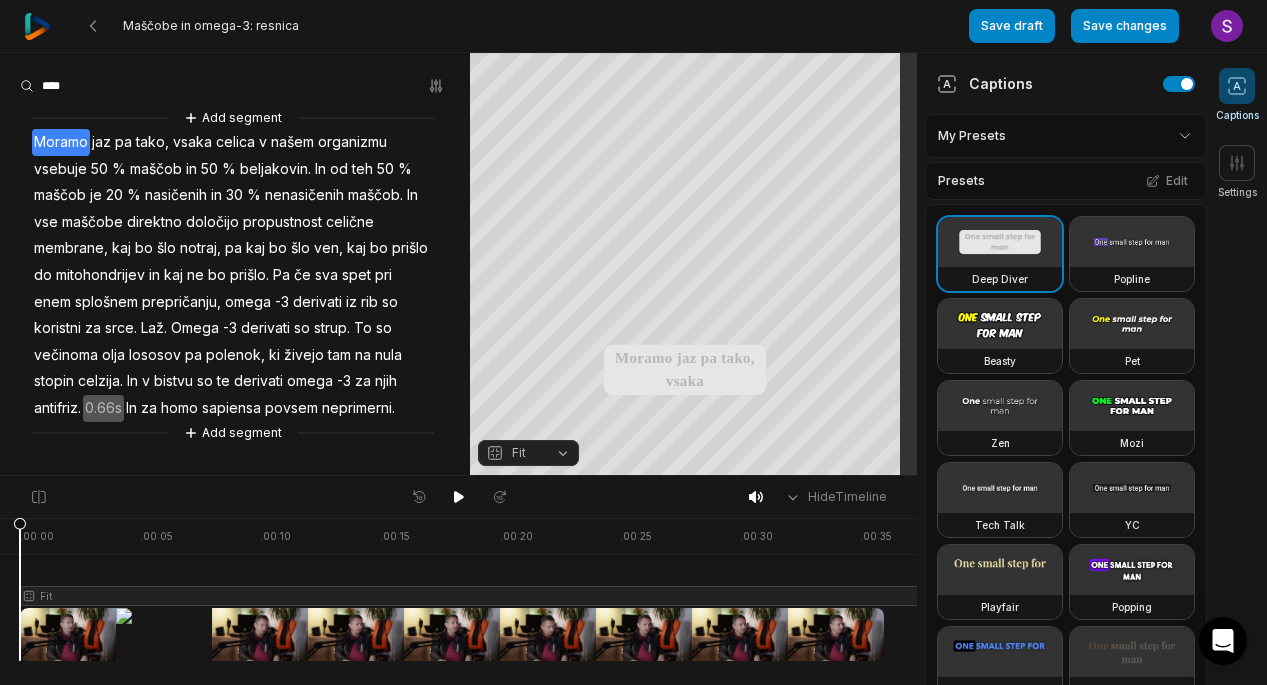 click on "jaz" at bounding box center (101, 142) 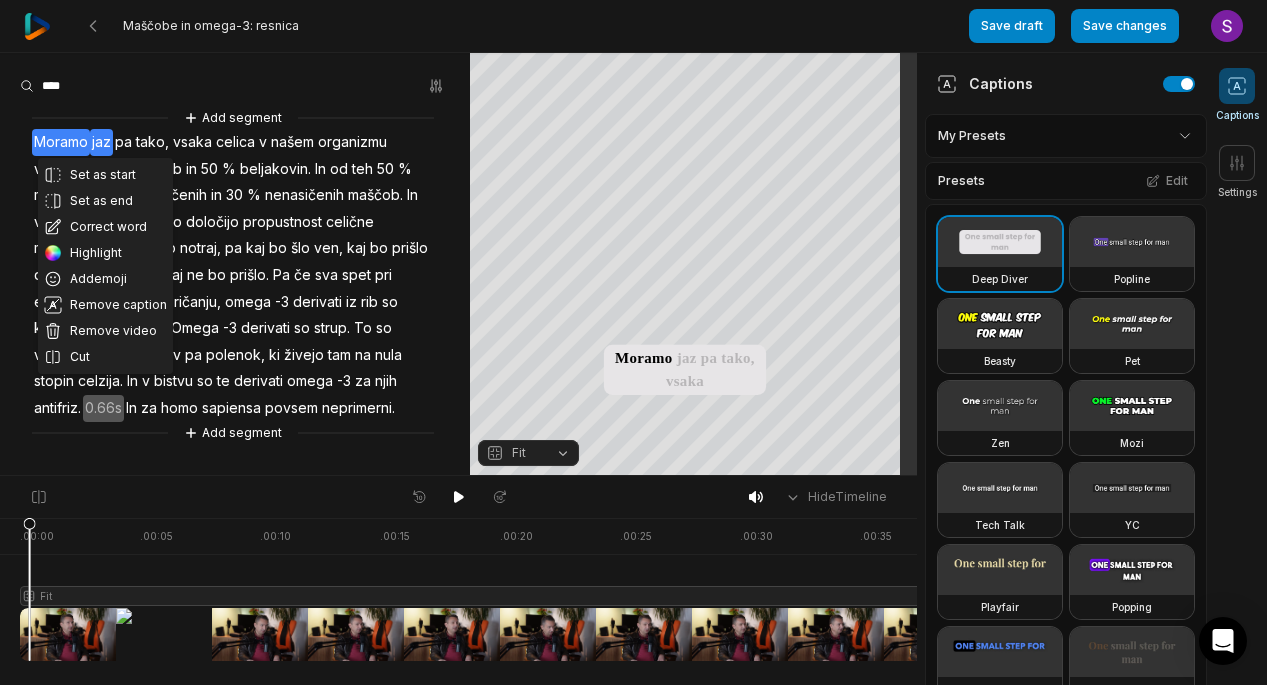 click on "pa" at bounding box center [123, 142] 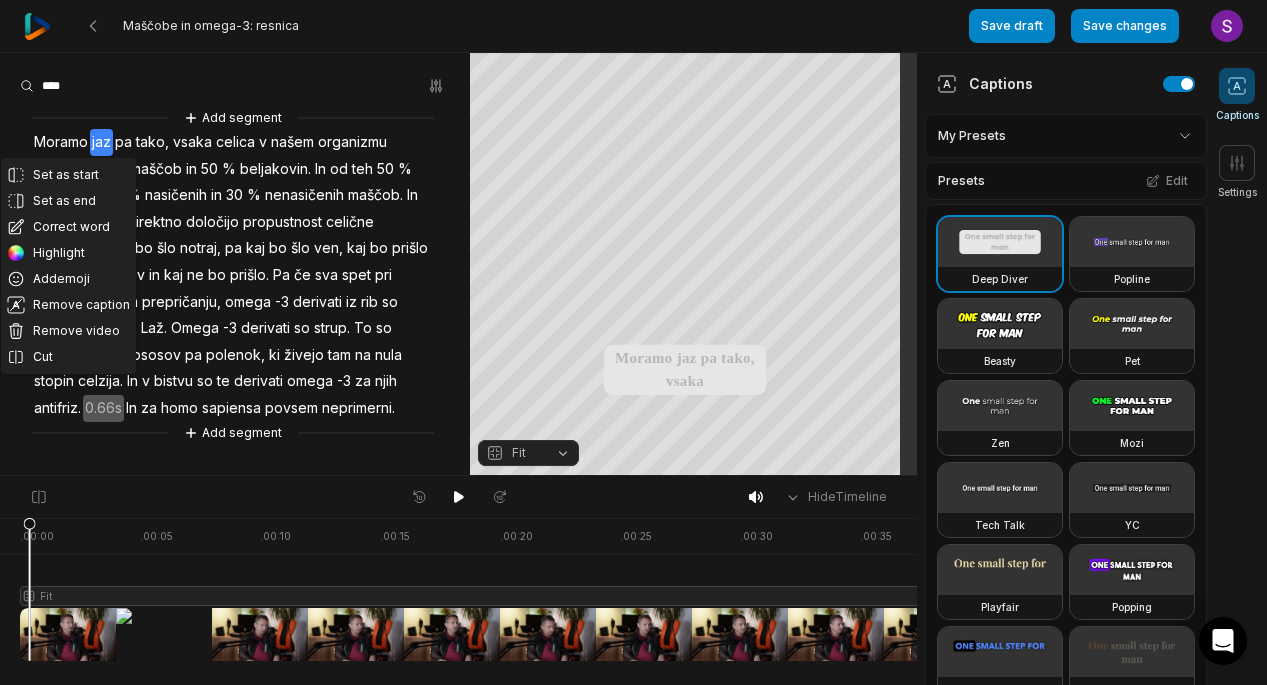 drag, startPoint x: 85, startPoint y: 134, endPoint x: 189, endPoint y: 71, distance: 121.59358 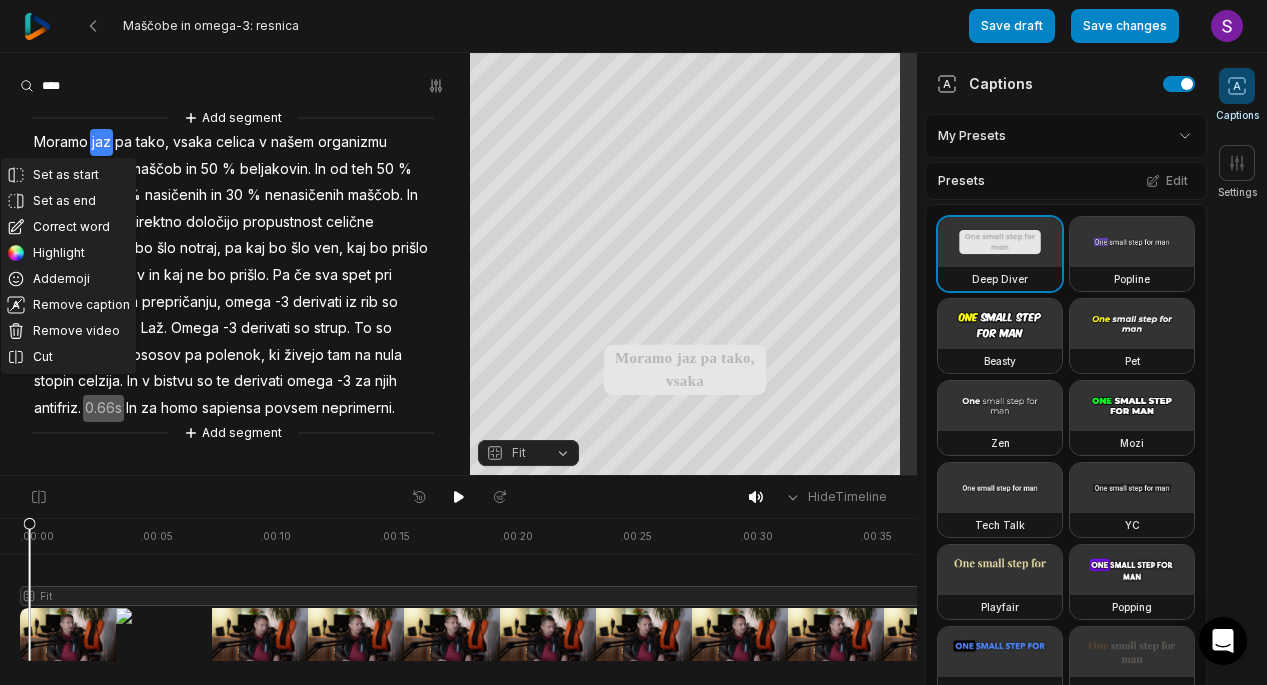 click on "Moramo" at bounding box center (61, 142) 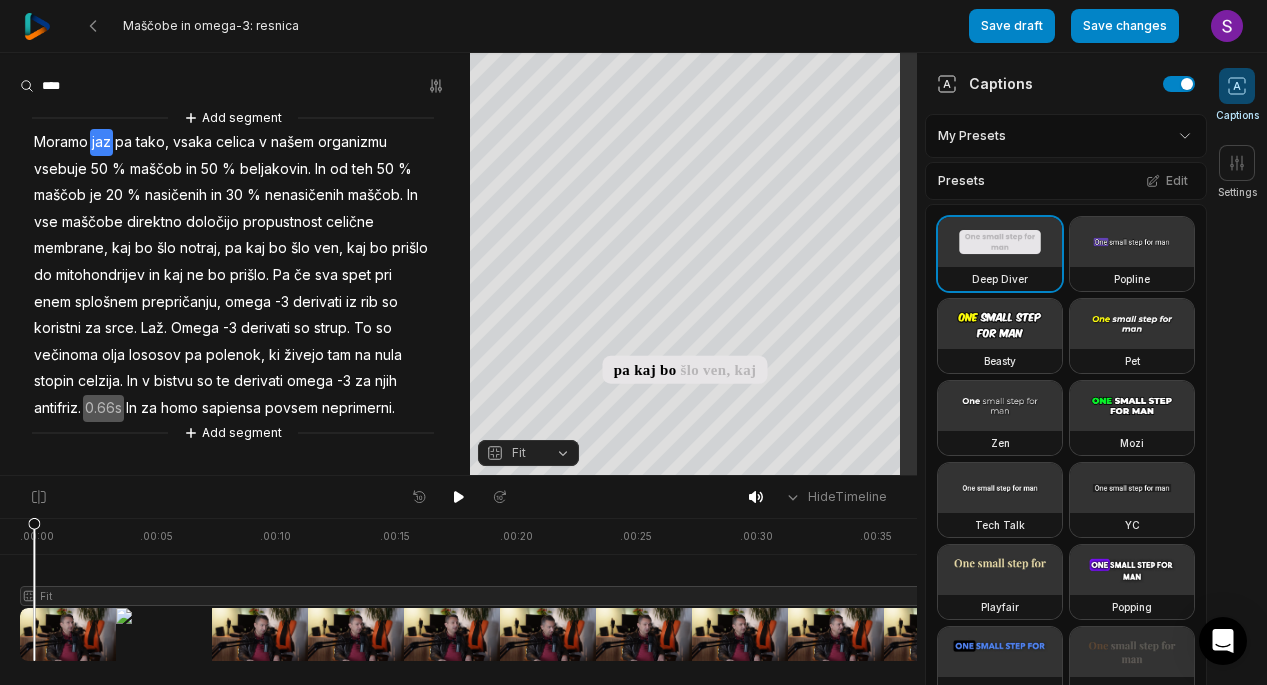 click at bounding box center [95, 86] 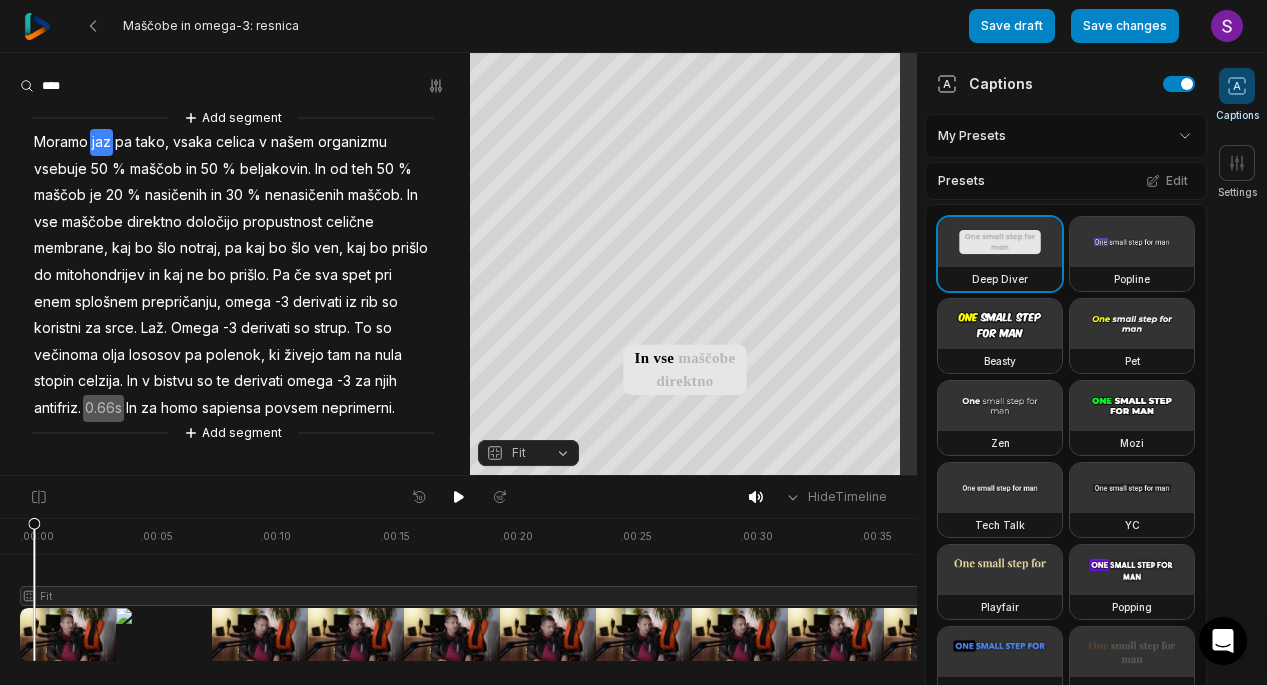 drag, startPoint x: 52, startPoint y: 222, endPoint x: 96, endPoint y: 227, distance: 44.28318 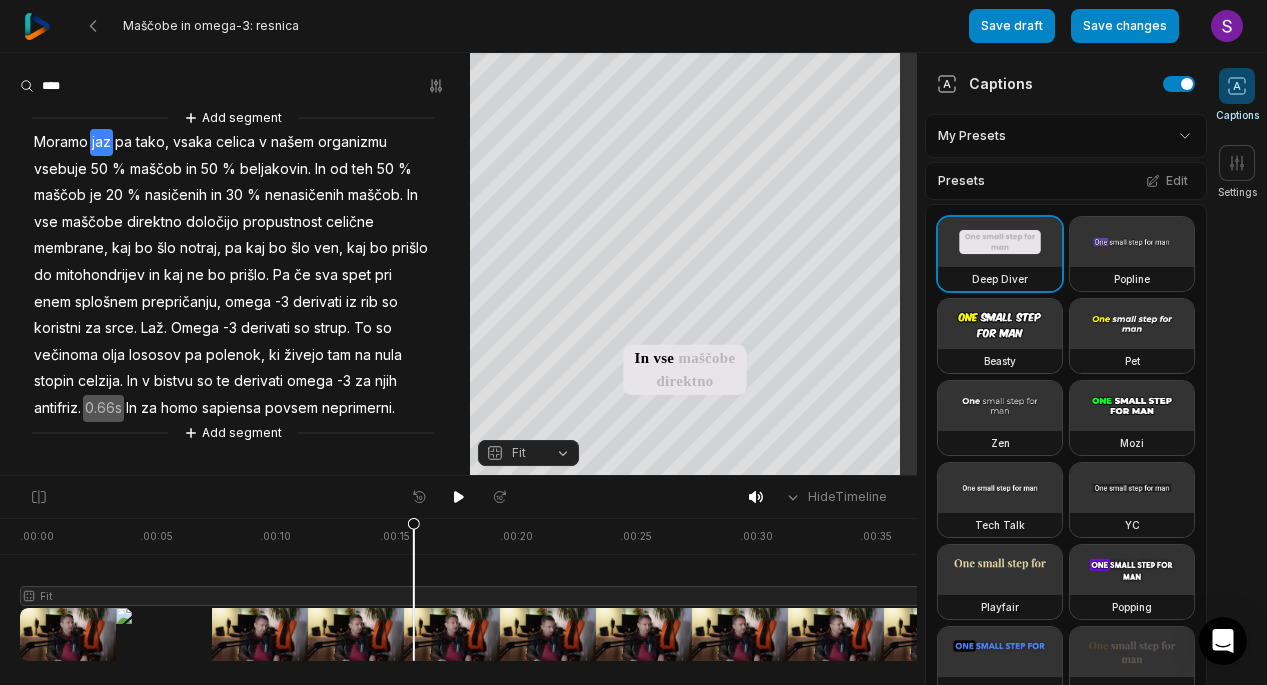 click on "maščobe" at bounding box center [92, 222] 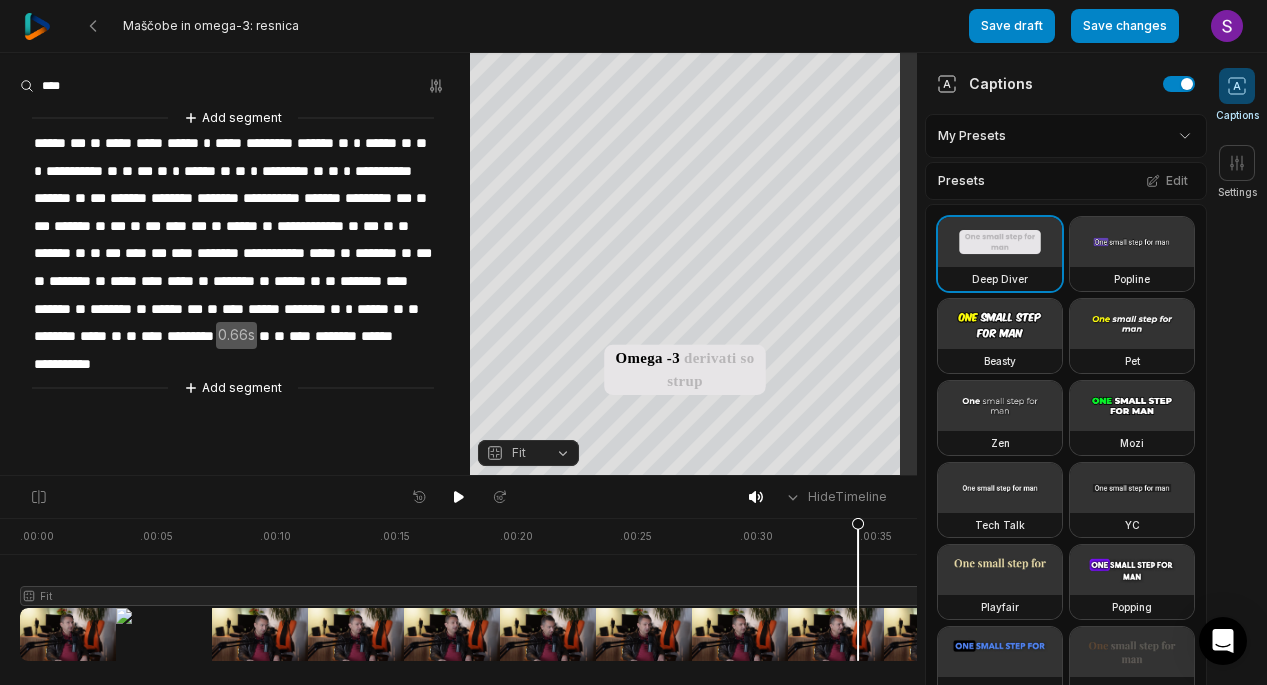 drag, startPoint x: 168, startPoint y: 445, endPoint x: 333, endPoint y: 78, distance: 402.38538 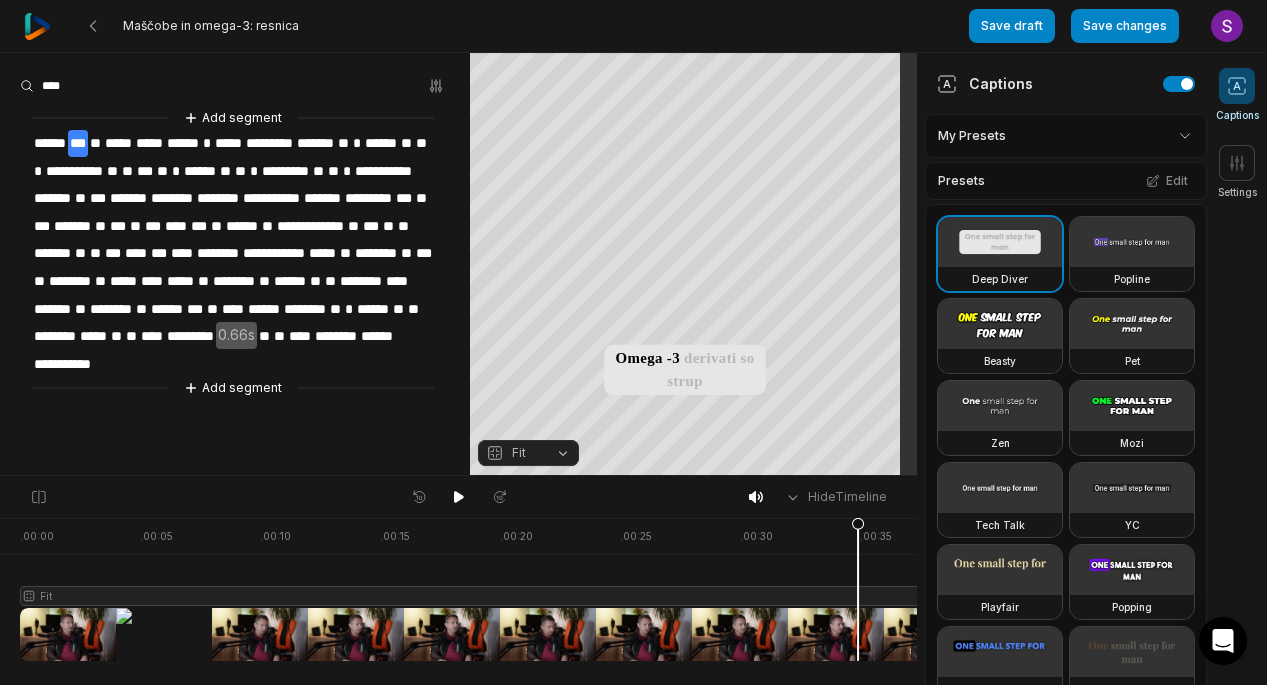 drag, startPoint x: 333, startPoint y: 78, endPoint x: 238, endPoint y: 214, distance: 165.89455 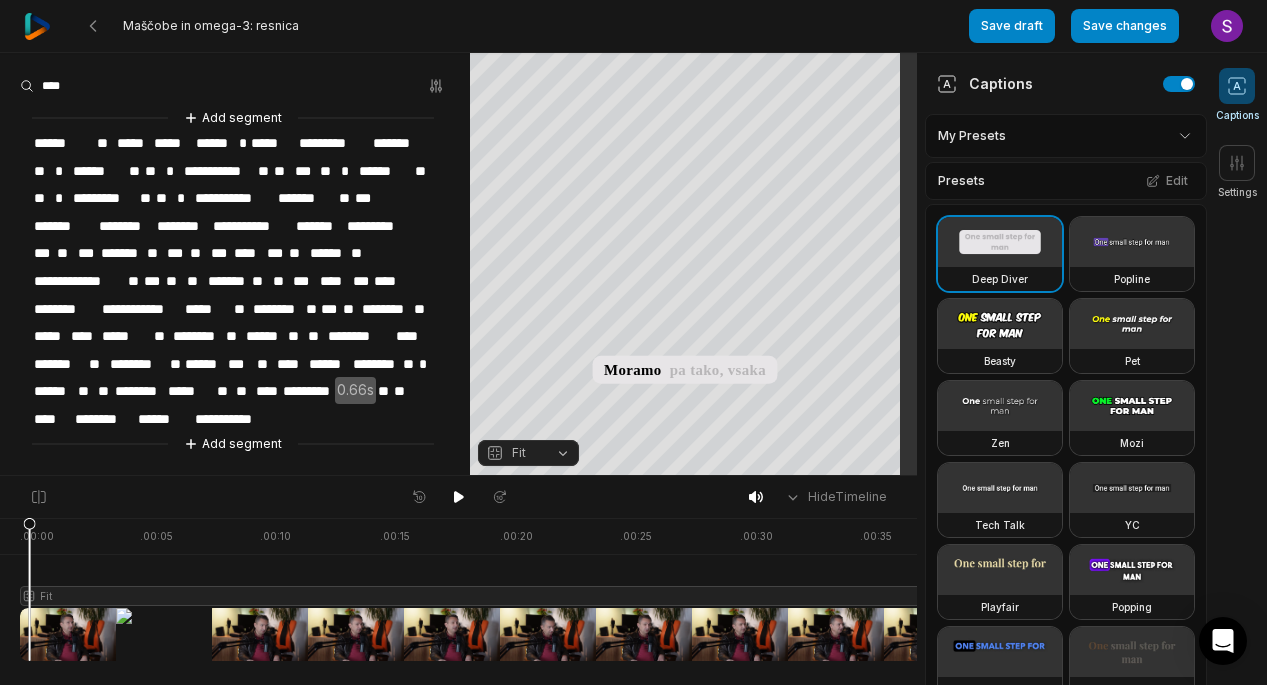 type 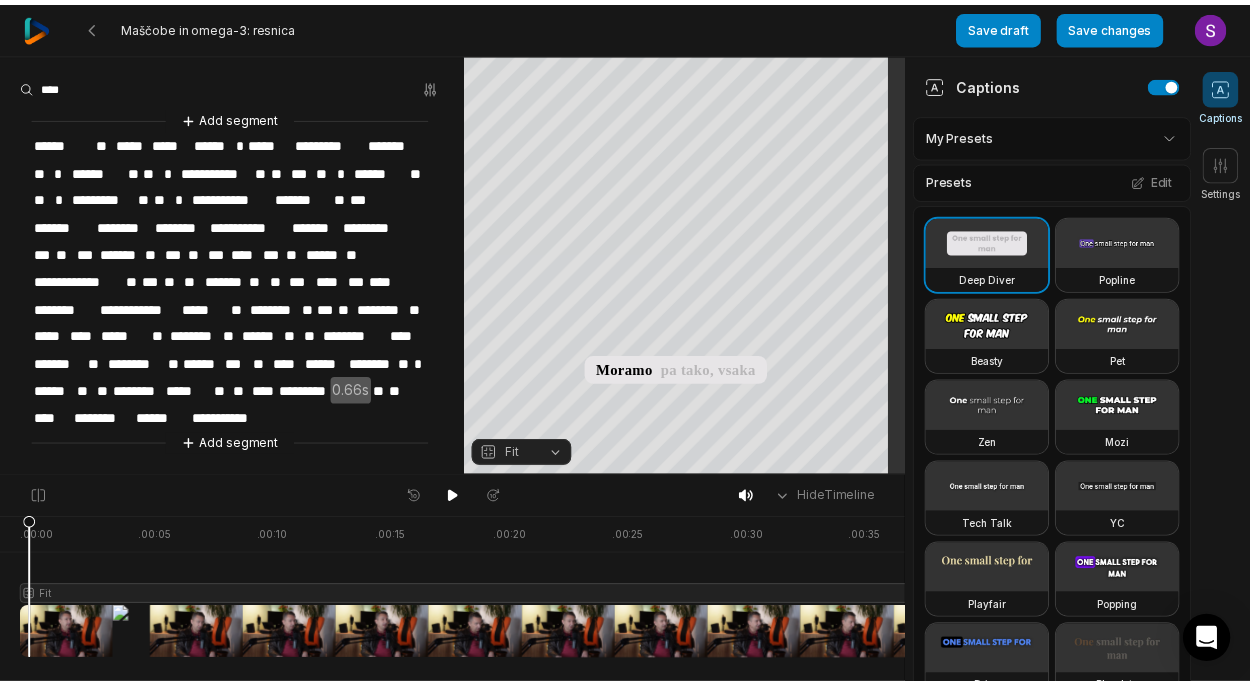 scroll, scrollTop: 0, scrollLeft: 0, axis: both 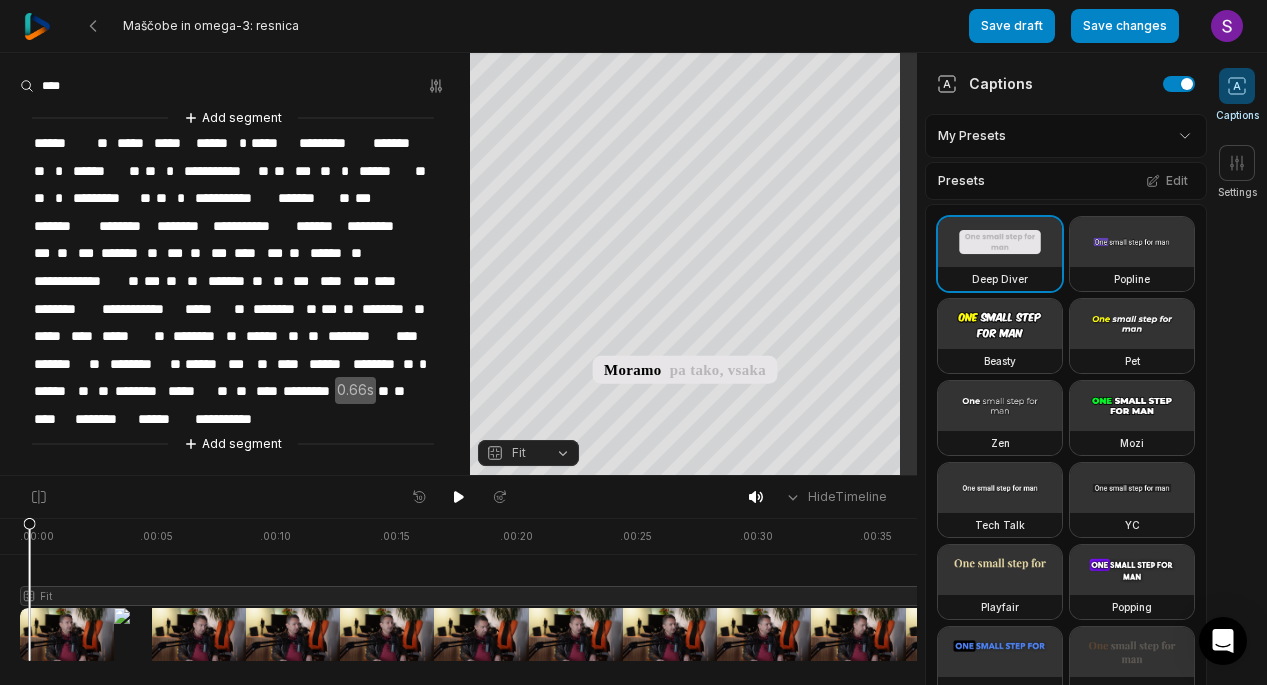 click on "*****" at bounding box center (133, 143) 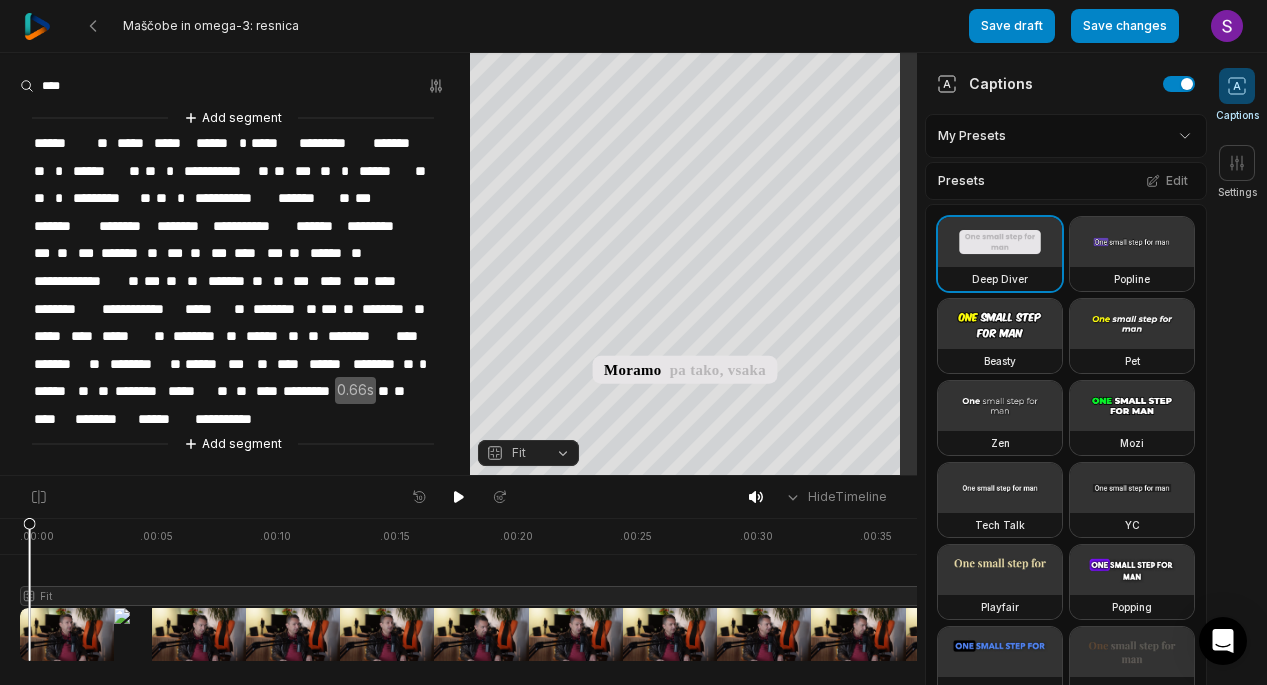 type 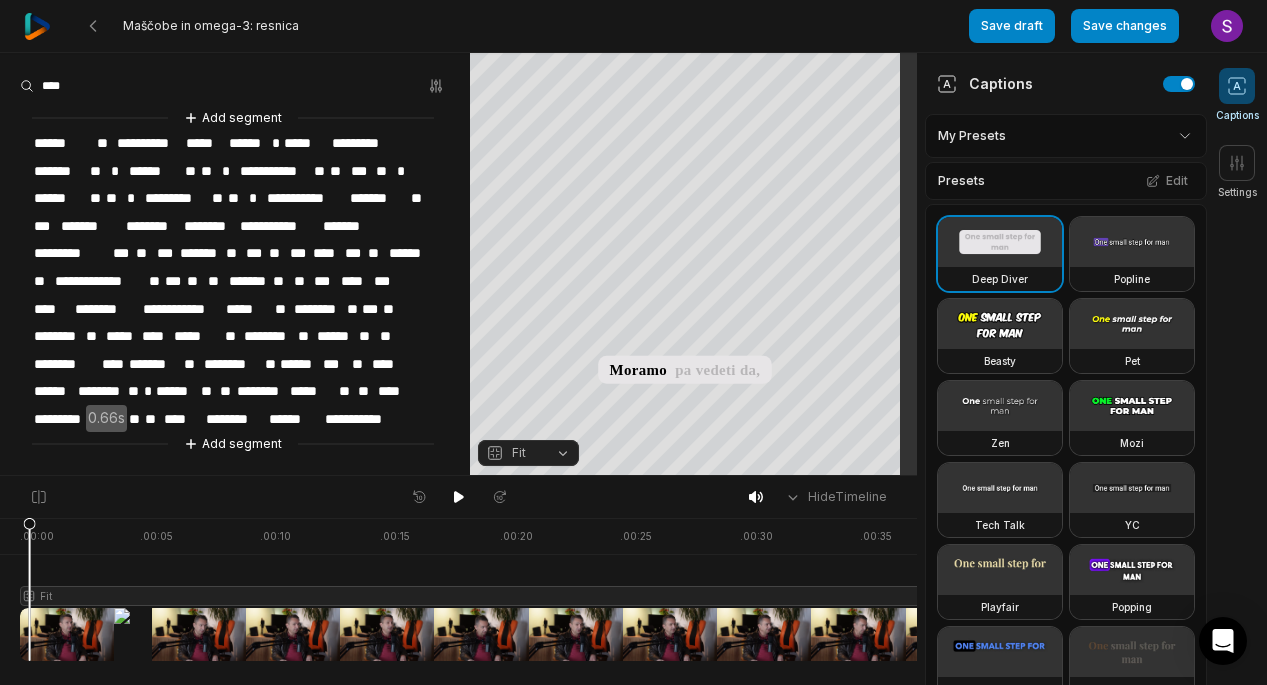click on "**" at bounding box center (105, 143) 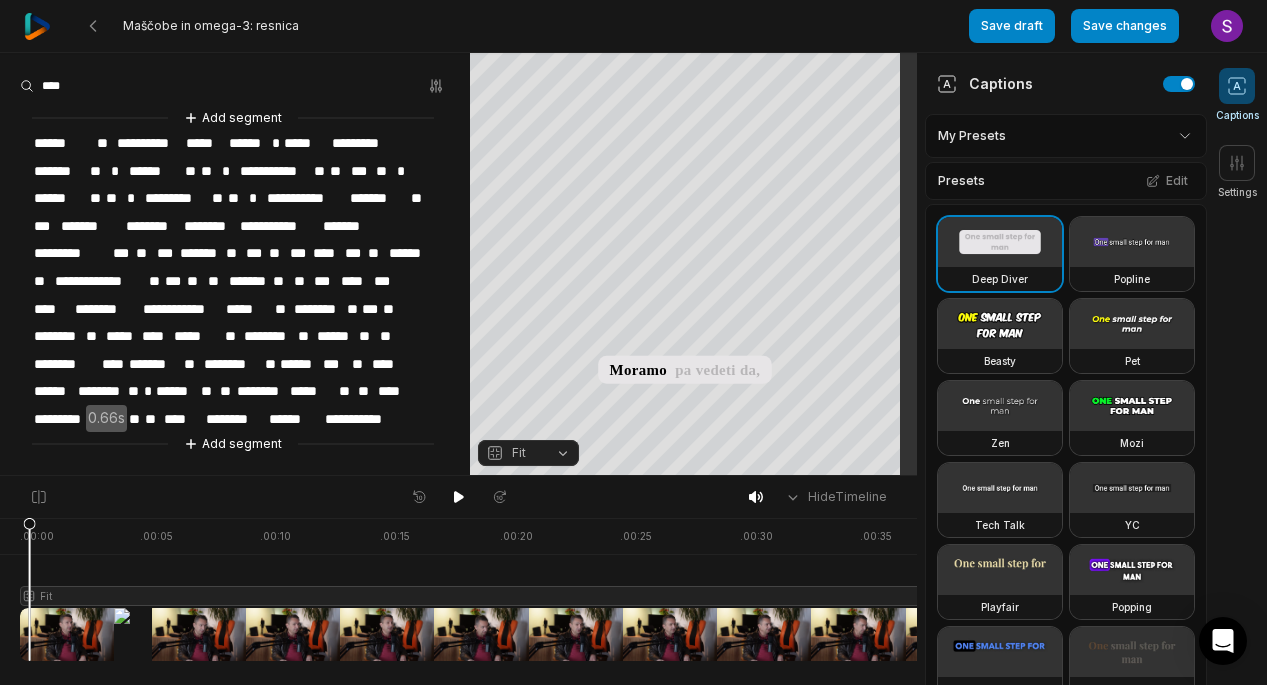 click on "**********" at bounding box center (149, 143) 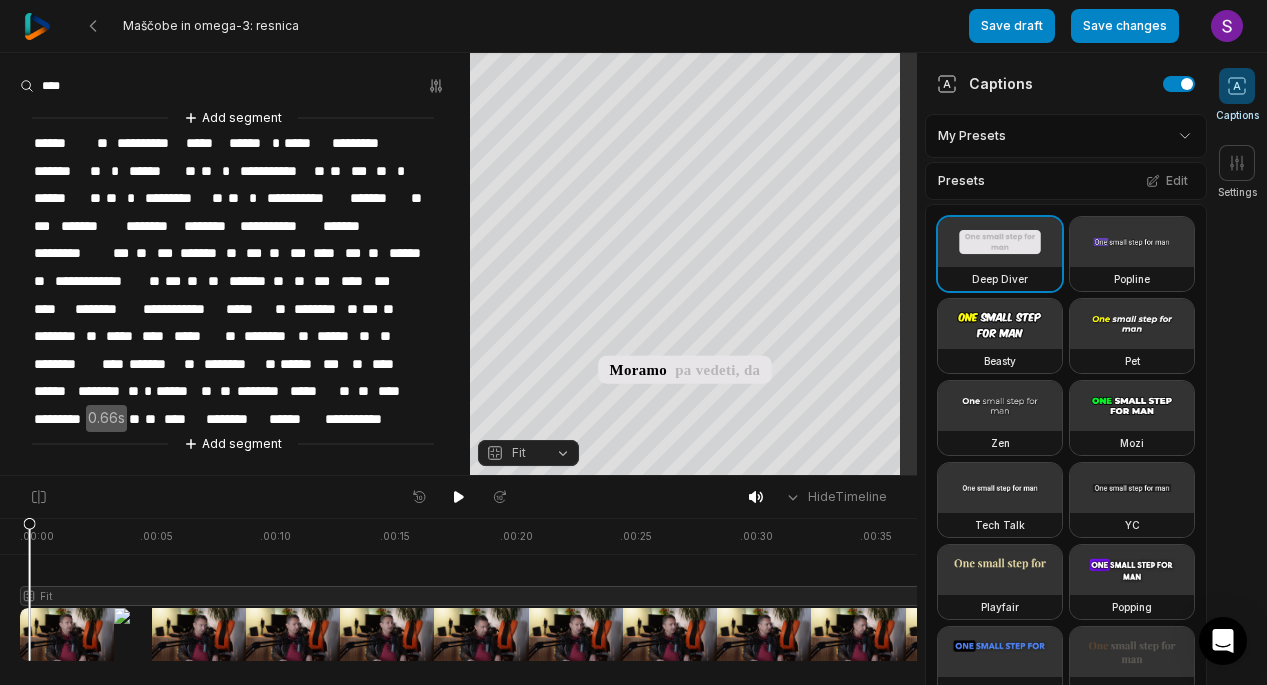 click on "**" at bounding box center (105, 143) 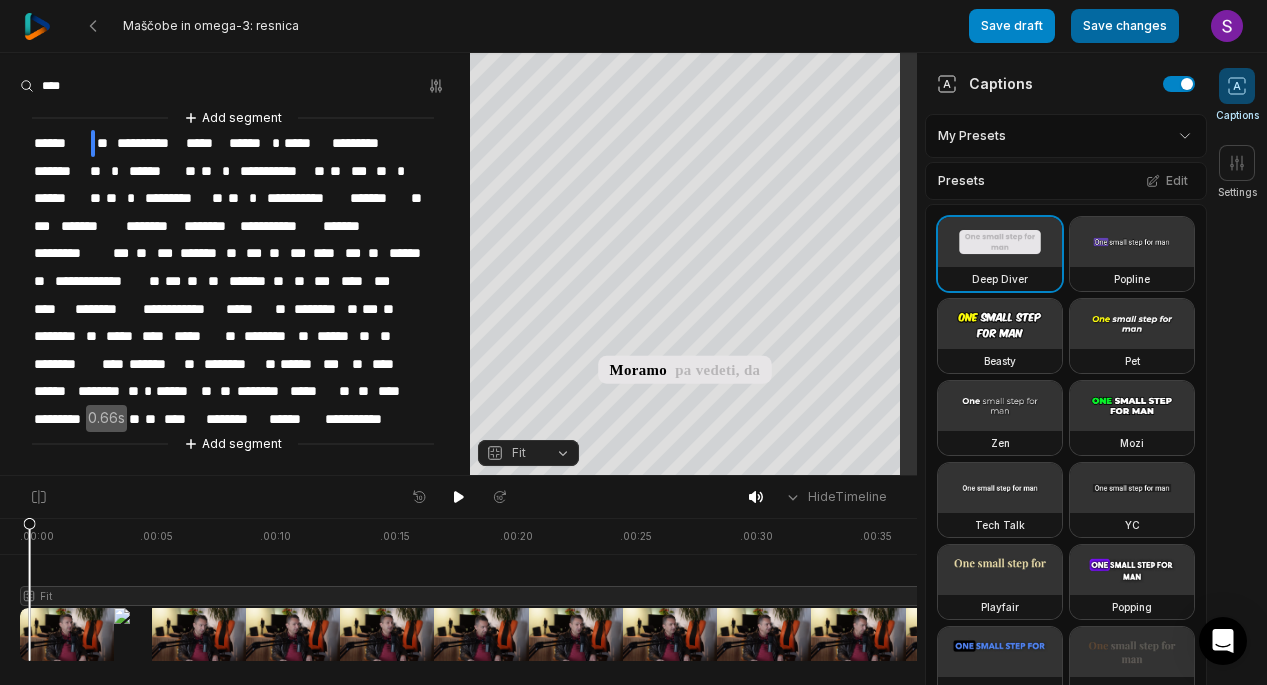 click on "Save changes" at bounding box center (1125, 26) 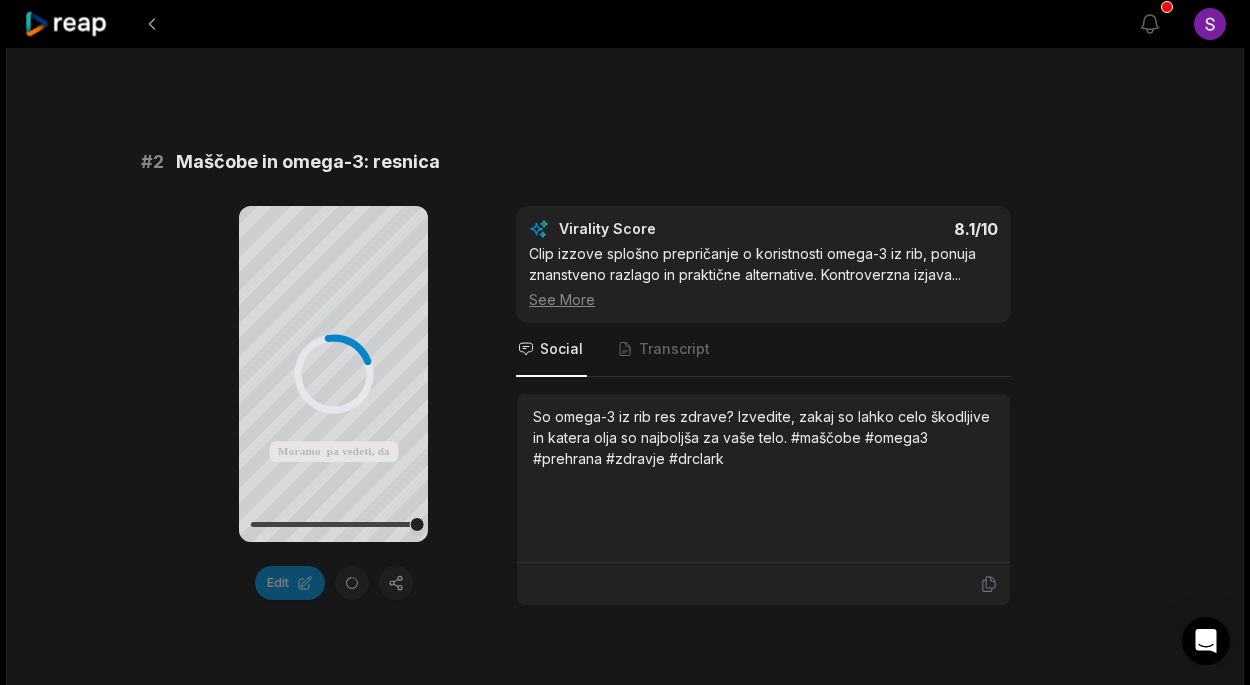 scroll, scrollTop: 648, scrollLeft: 0, axis: vertical 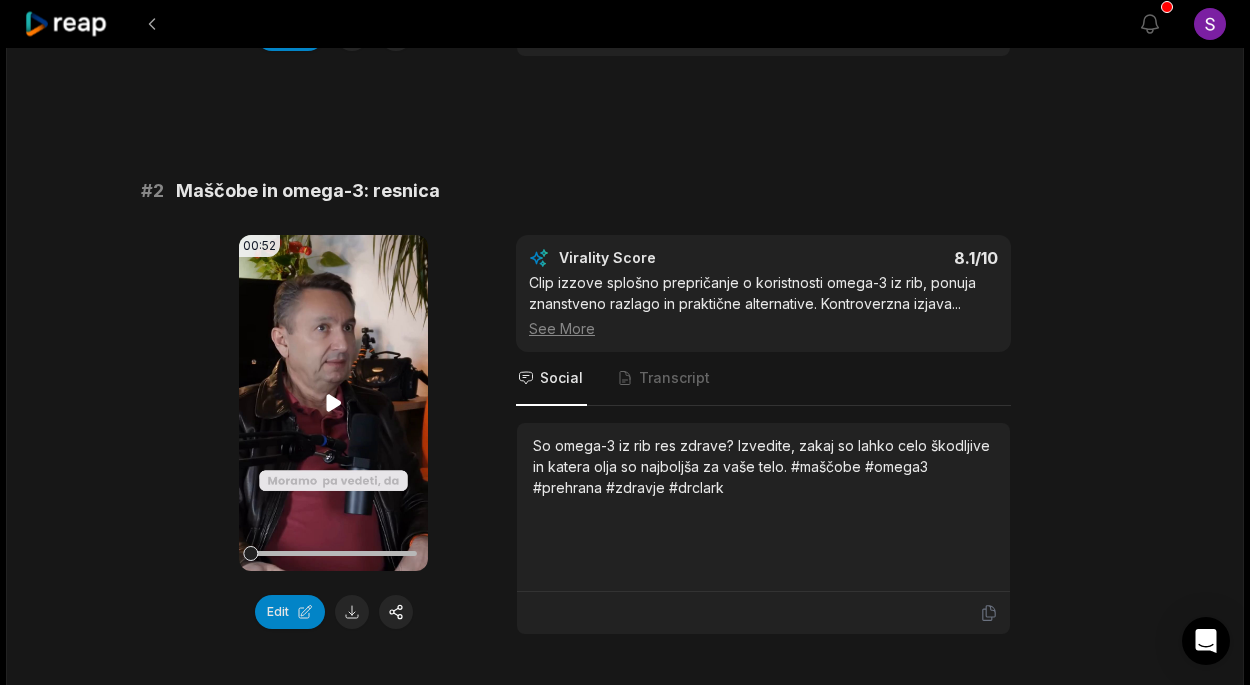click on "Your browser does not support mp4 format." at bounding box center [333, 403] 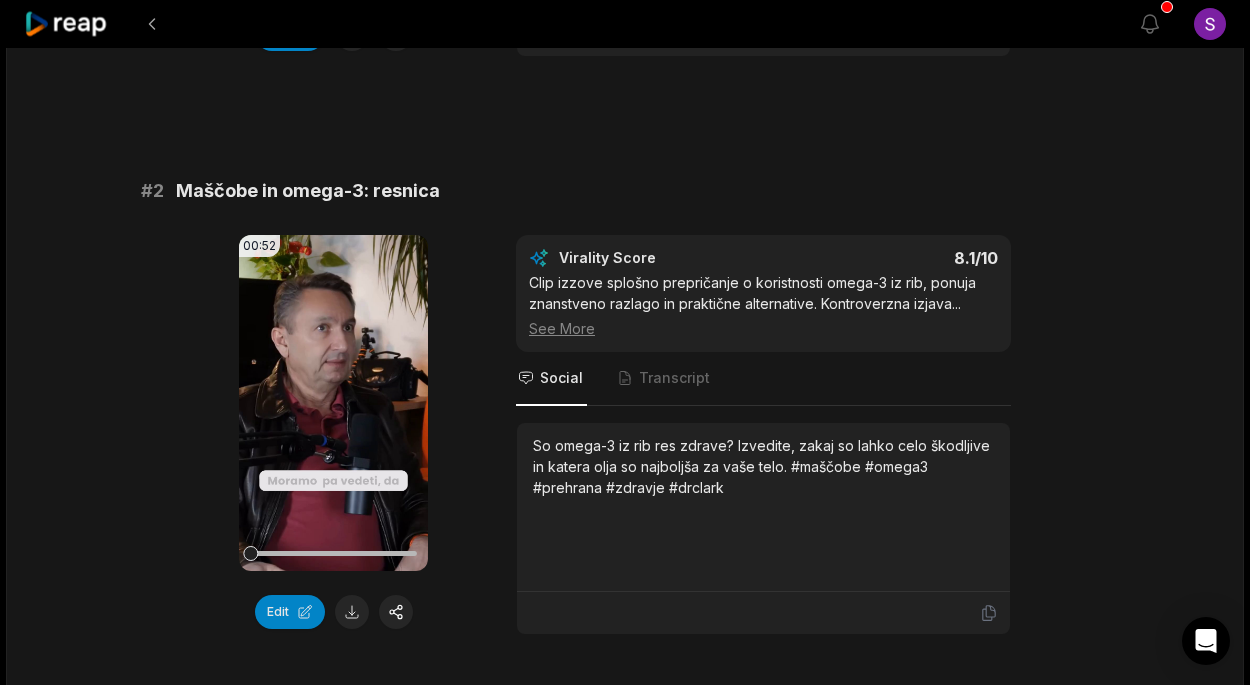 click on "# 1 O mrtvih zobeh in zdravju 00:54 Your browser does not support mp4 format. Edit Virality Score 8.2 /10 Clip vsebuje šokantne informacije o povezavi med mrtvimi zobmi in zdravjem, vključno z osebnimi izkušnjami in primerjavami, ki izzove ...   See More Social Transcript Ste vedeli, da mrtvi zobje lahko povzročajo kronične težave? Izvedite, zakaj je odstranitev mrtvih zob ključna za zdravje in kako lahko vplivajo na celoten organizem. #zobozdravstvo #mrtvizobje #zdravje #paraziti #drclark # 2 Maščobe in omega-3: resnica 00:52 Your browser does not support mp4 format. Edit Virality Score 8.1 /10 Clip izzove splošno prepričanje o koristnosti omega-3 iz rib, ponuja znanstveno razlago in praktične alternative. Kontroverzna izjava ...   See More Social Transcript So omega-3 iz rib res zdrave? Izvedite, zakaj so lahko celo škodljive in katera olja so najboljša za vaše telo. #maščobe #omega3 #prehrana #zdravje #drclark # 3 Toksini v vodi in okolju 00:49 Your browser does not support mp4 format. 8" at bounding box center (625, 2439) 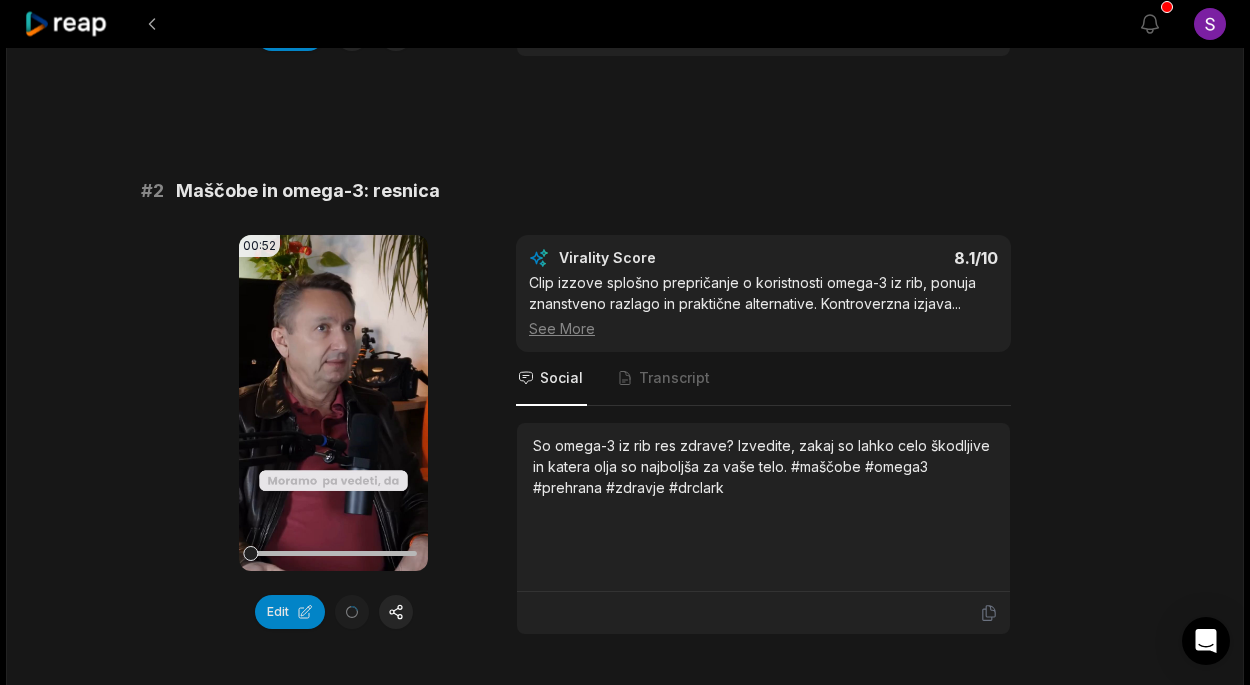 scroll, scrollTop: 864, scrollLeft: 0, axis: vertical 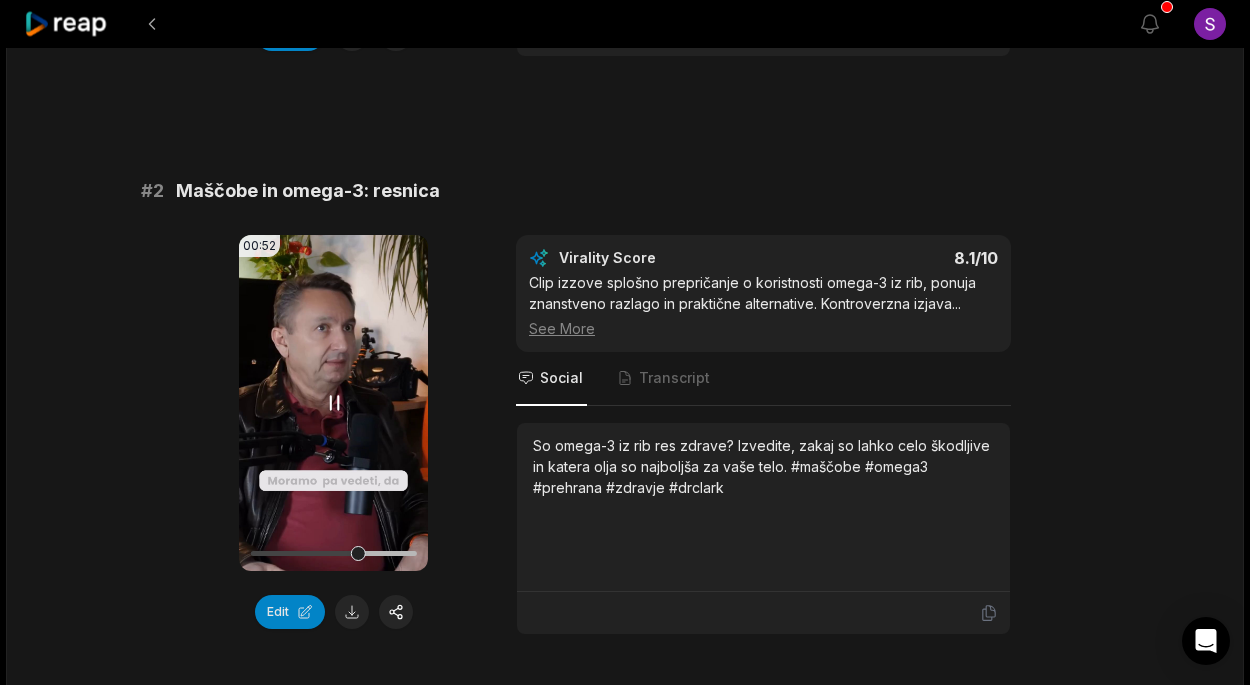 drag, startPoint x: 387, startPoint y: 559, endPoint x: 353, endPoint y: 558, distance: 34.0147 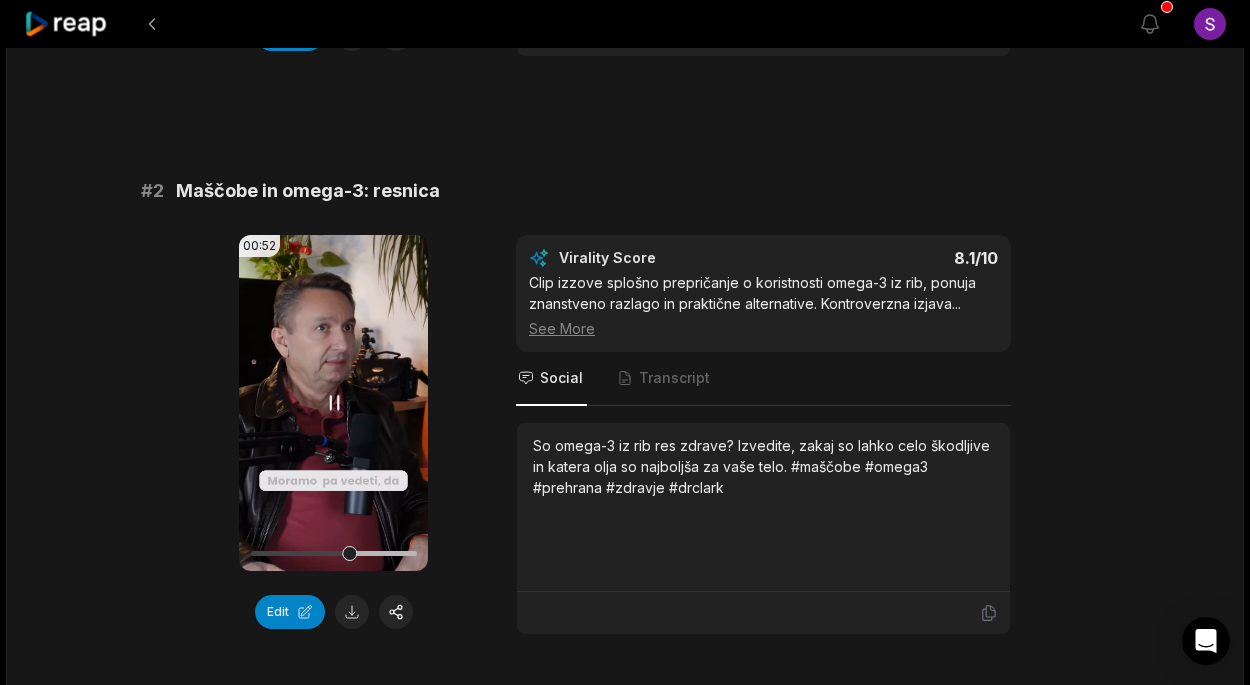 click 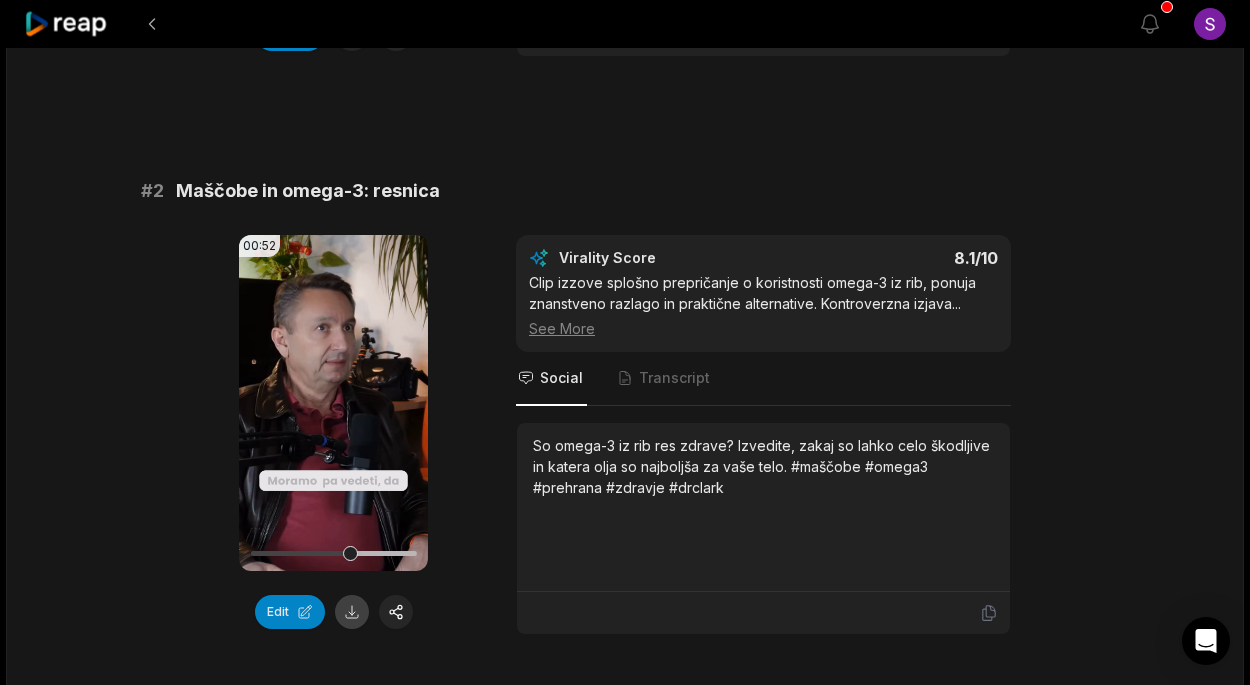 click at bounding box center [352, 612] 